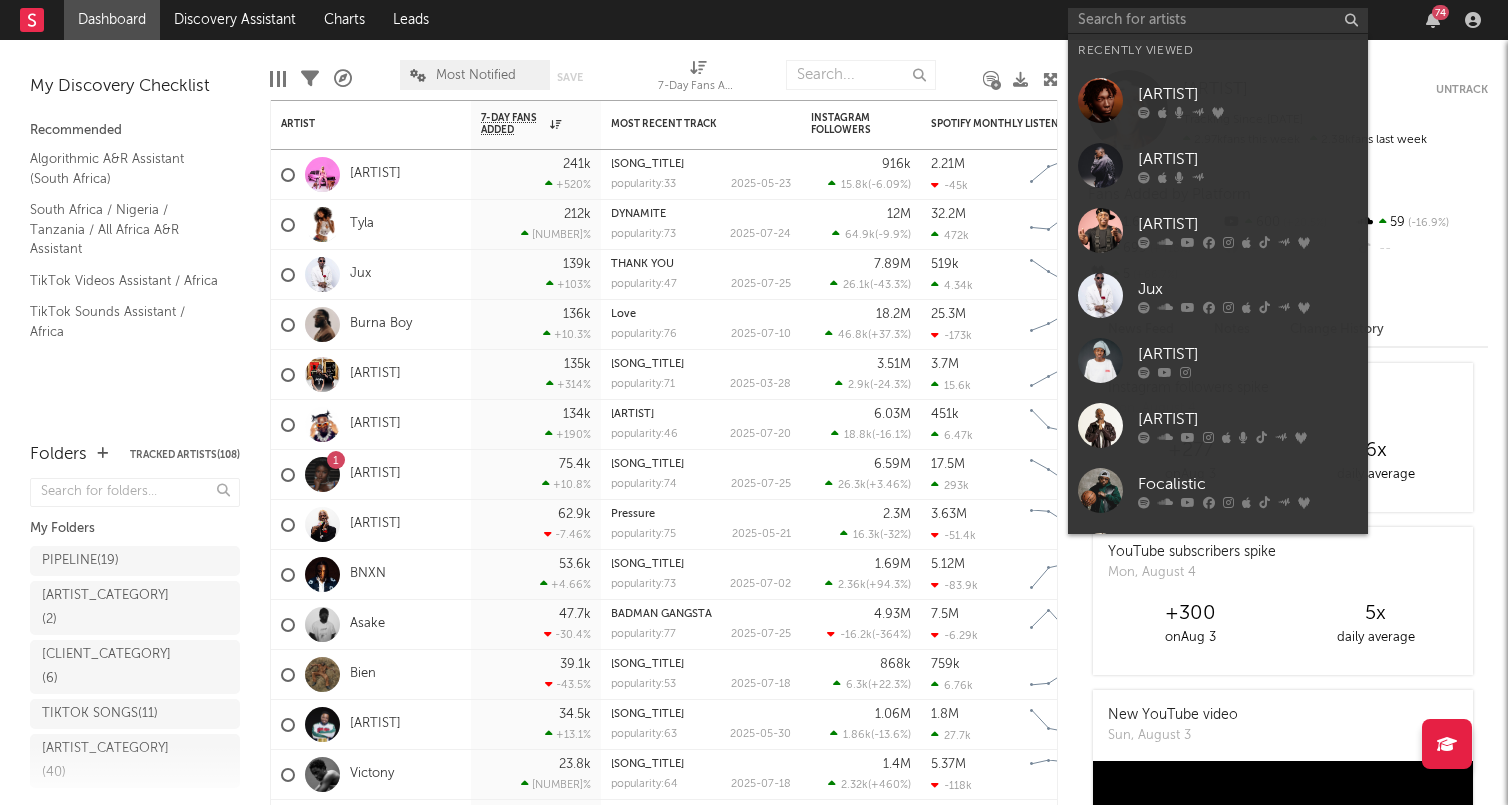 scroll, scrollTop: 0, scrollLeft: 0, axis: both 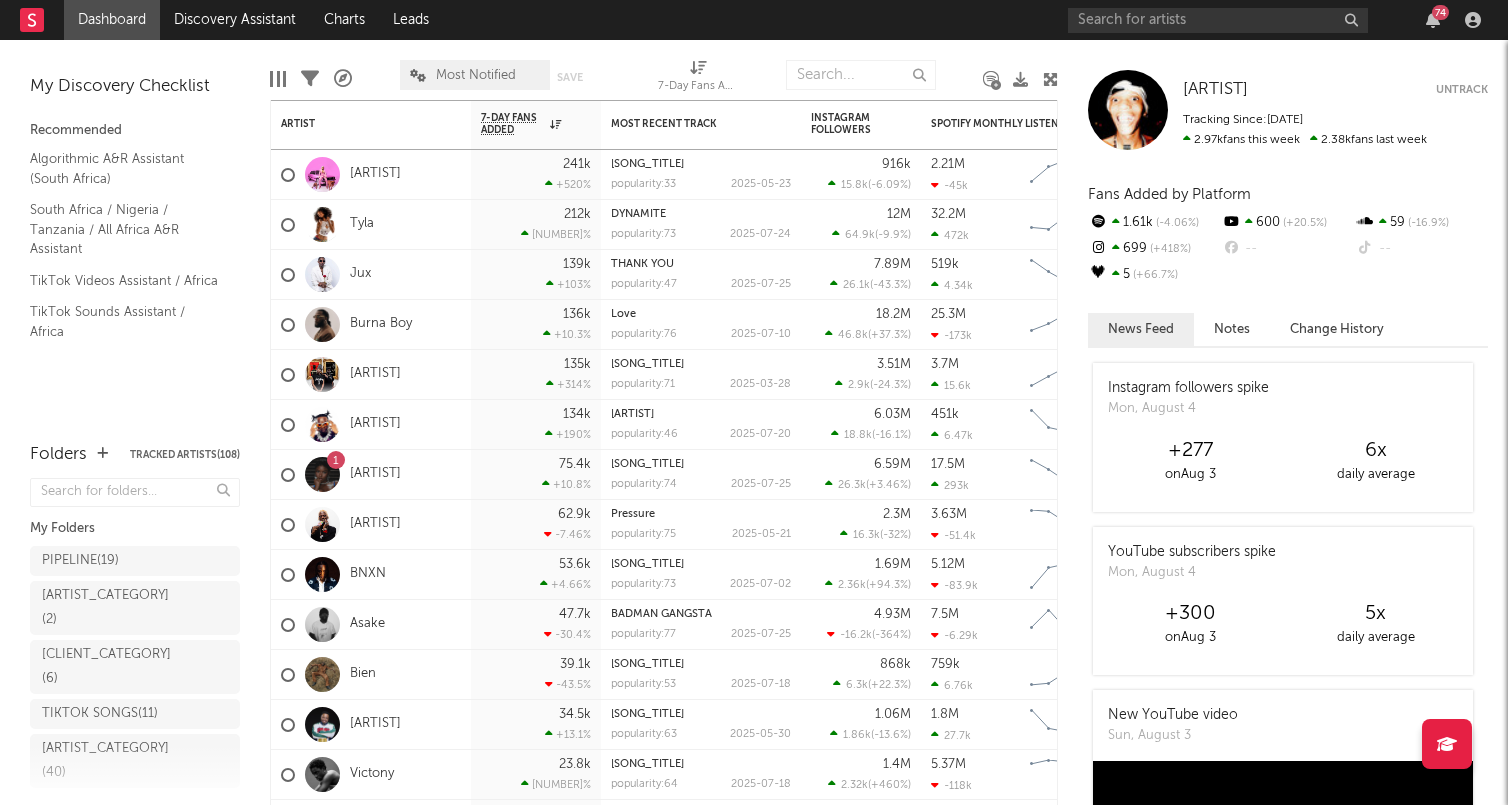 click at bounding box center (1218, 20) 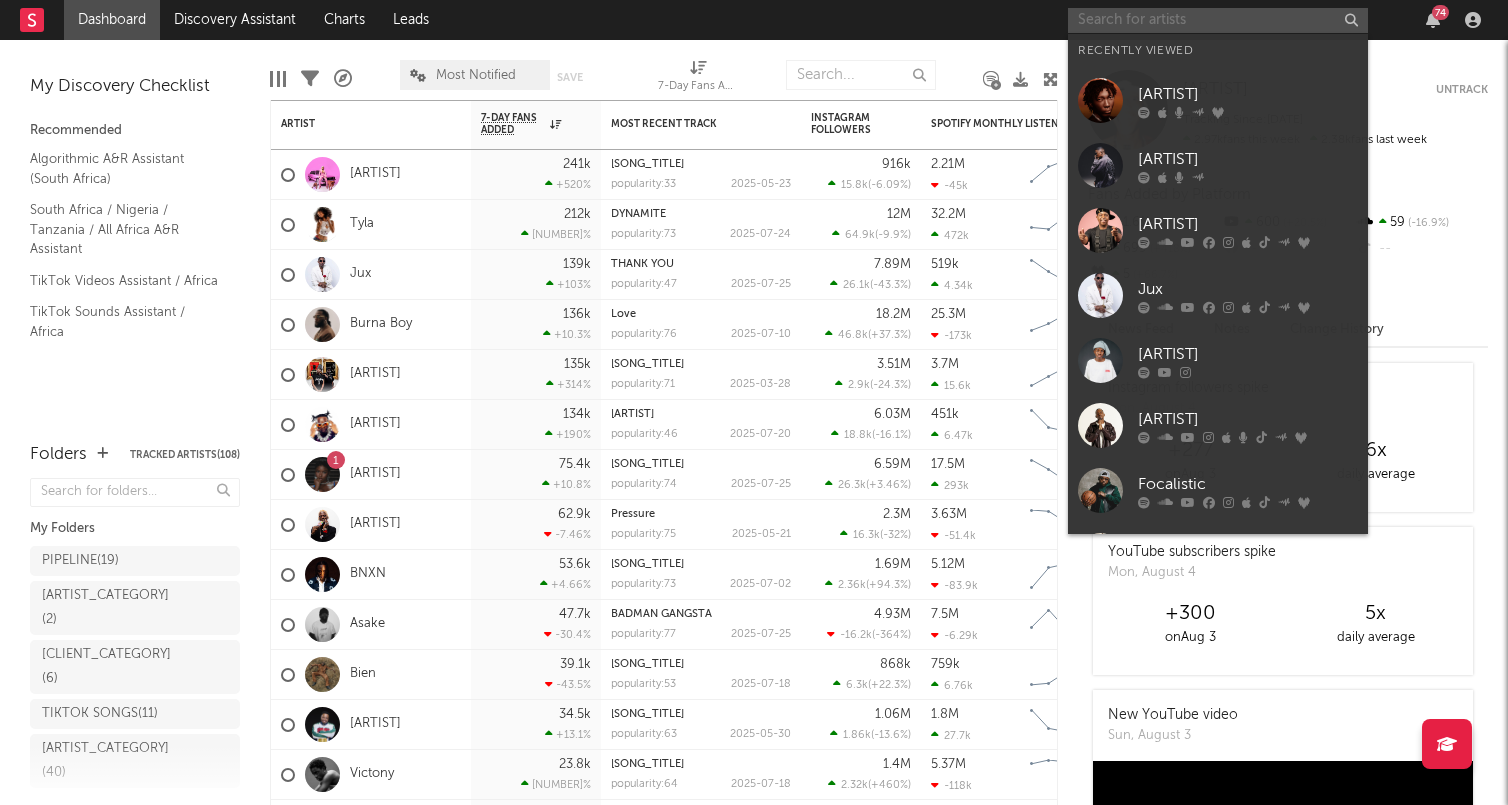 paste on "[ARTIST]" 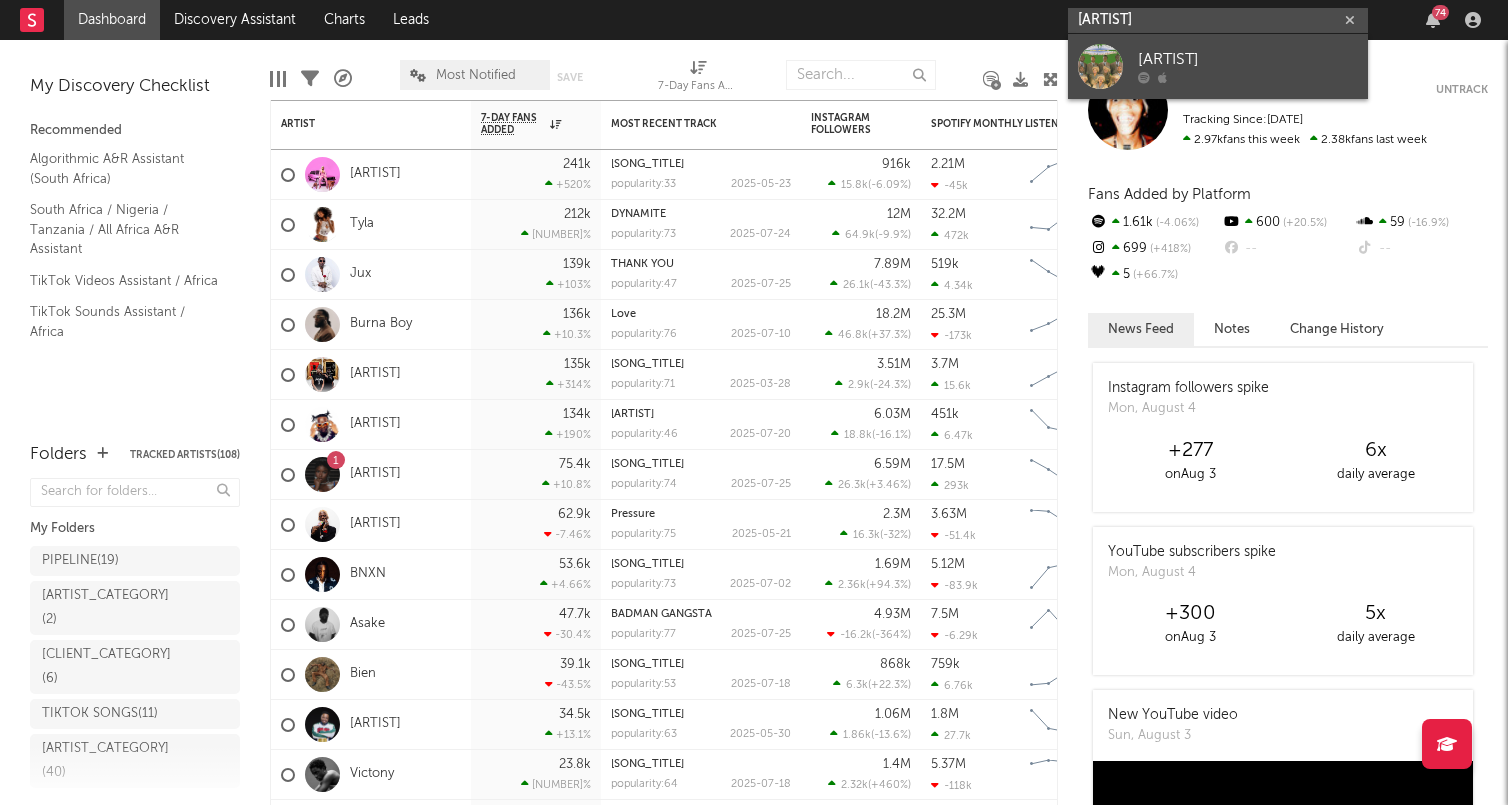 type on "[ARTIST]" 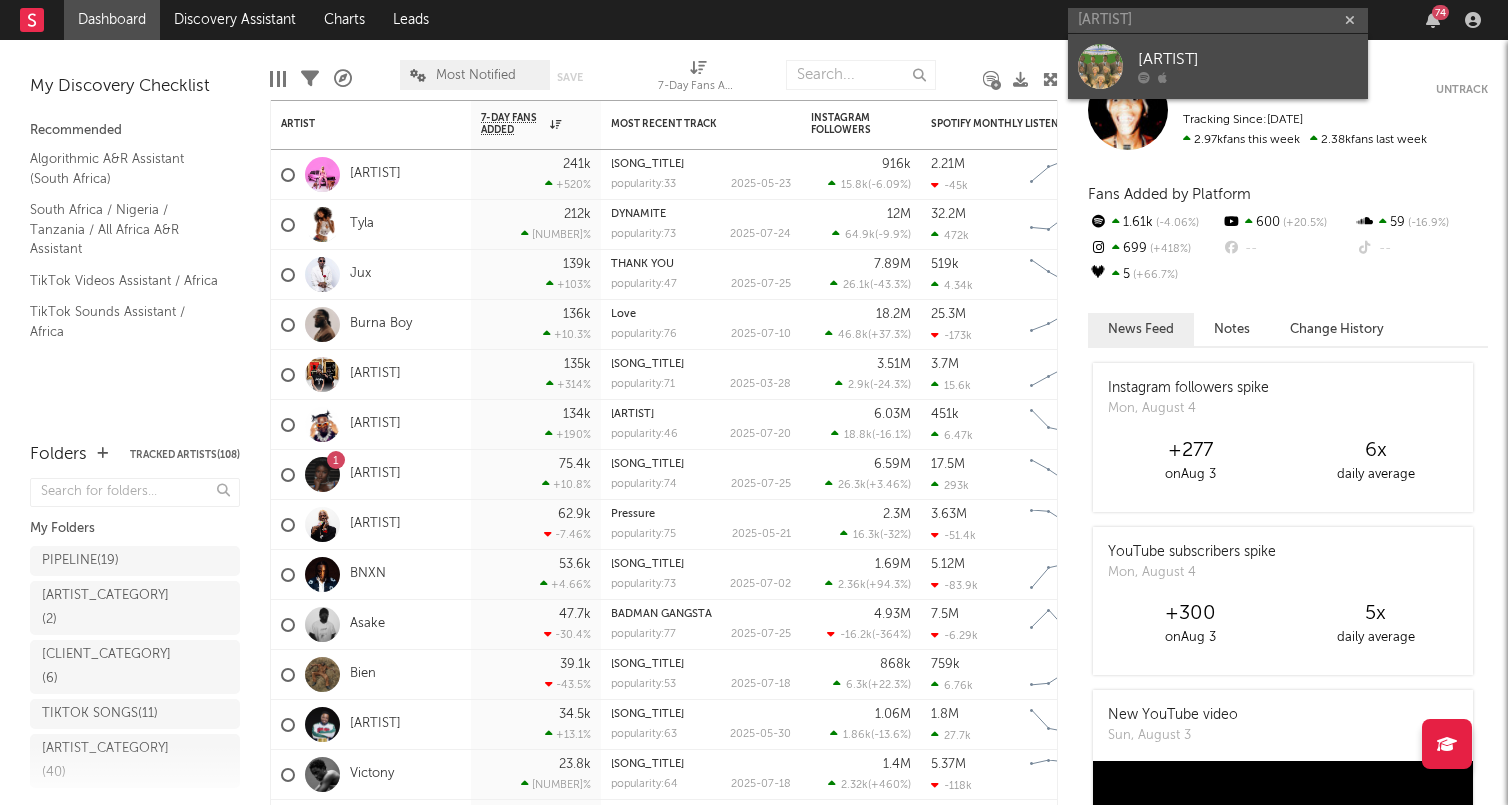 click on "[ARTIST]" at bounding box center [1248, 60] 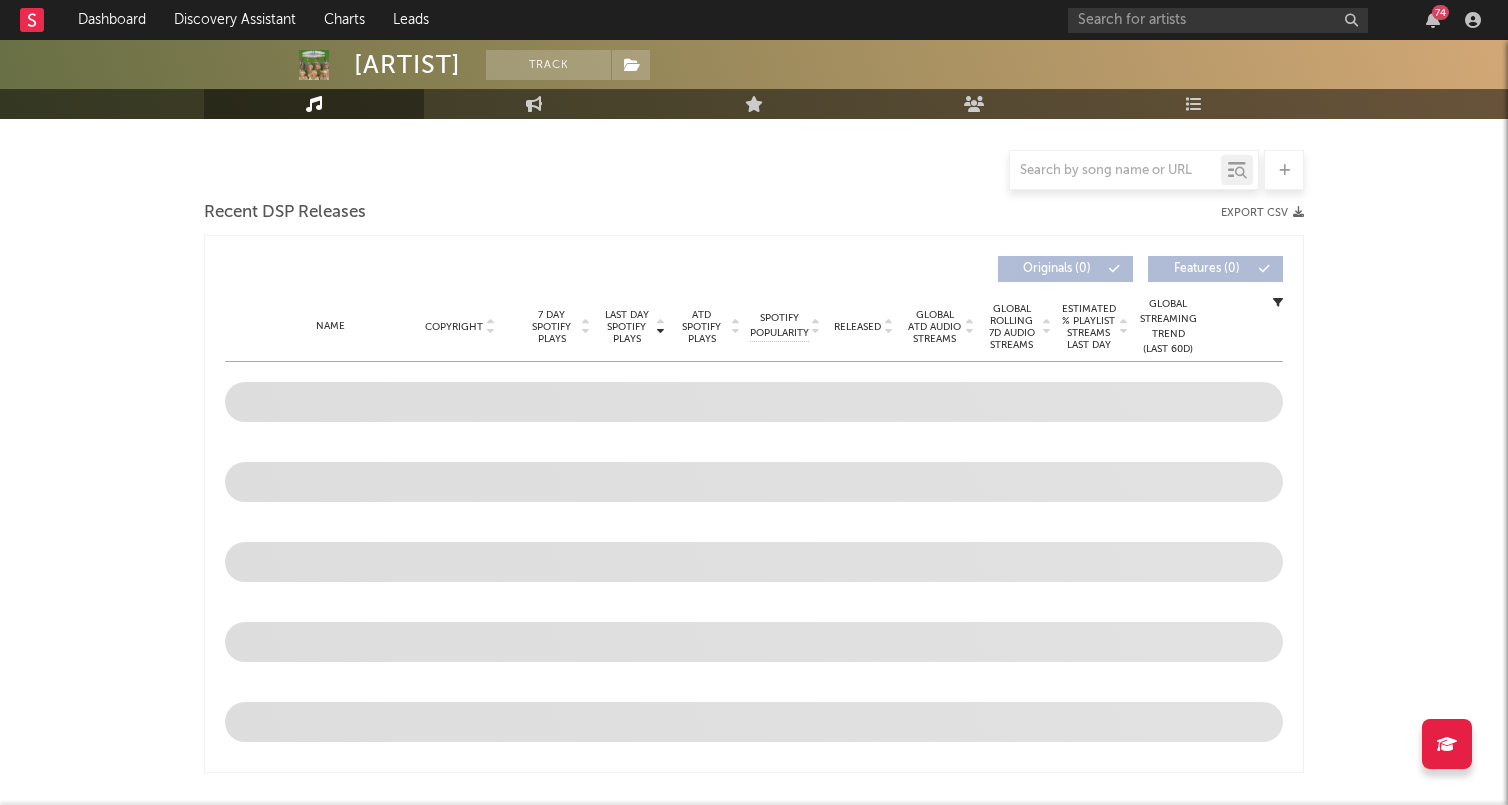 select on "1w" 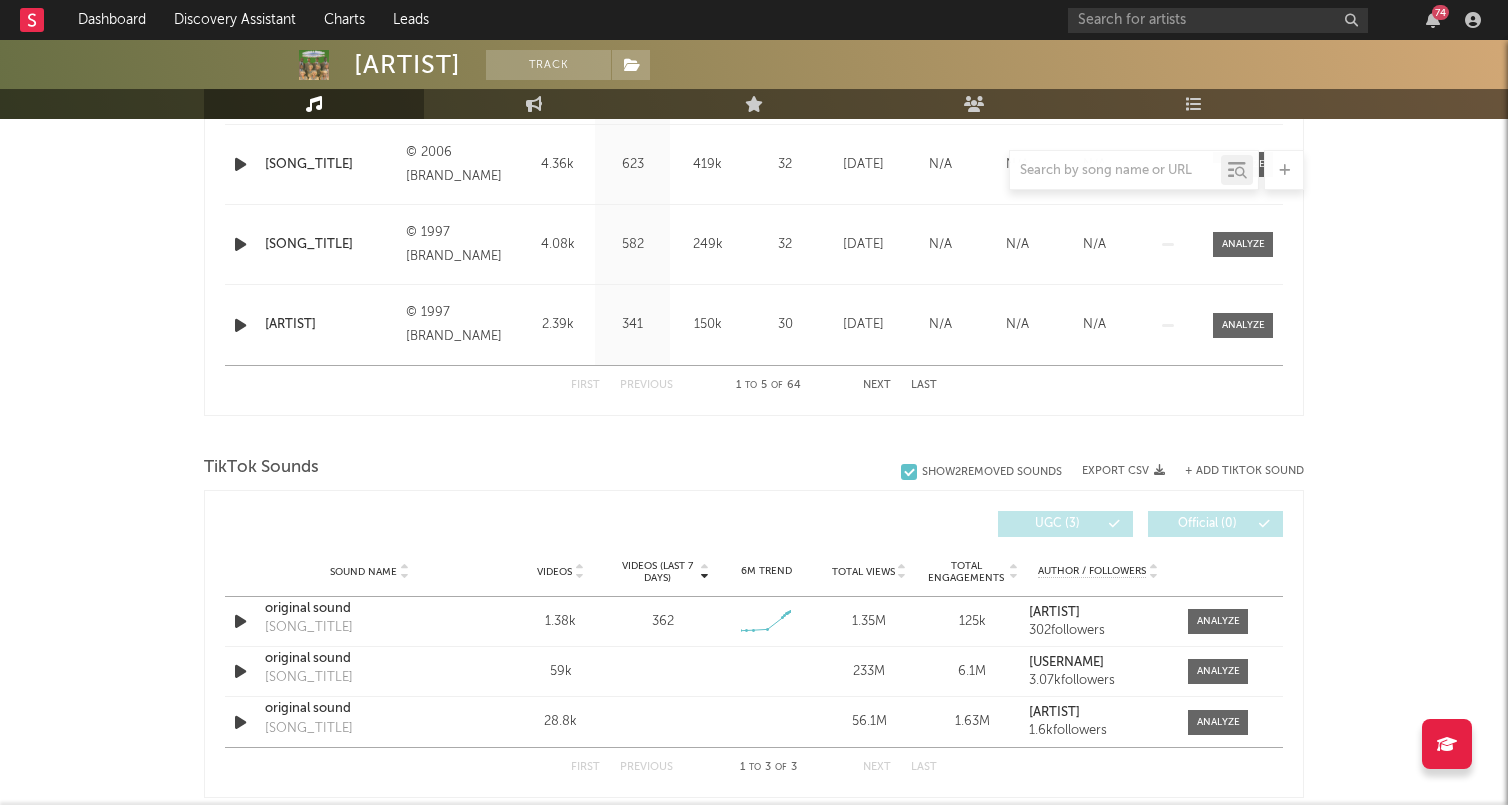 scroll, scrollTop: 1122, scrollLeft: 0, axis: vertical 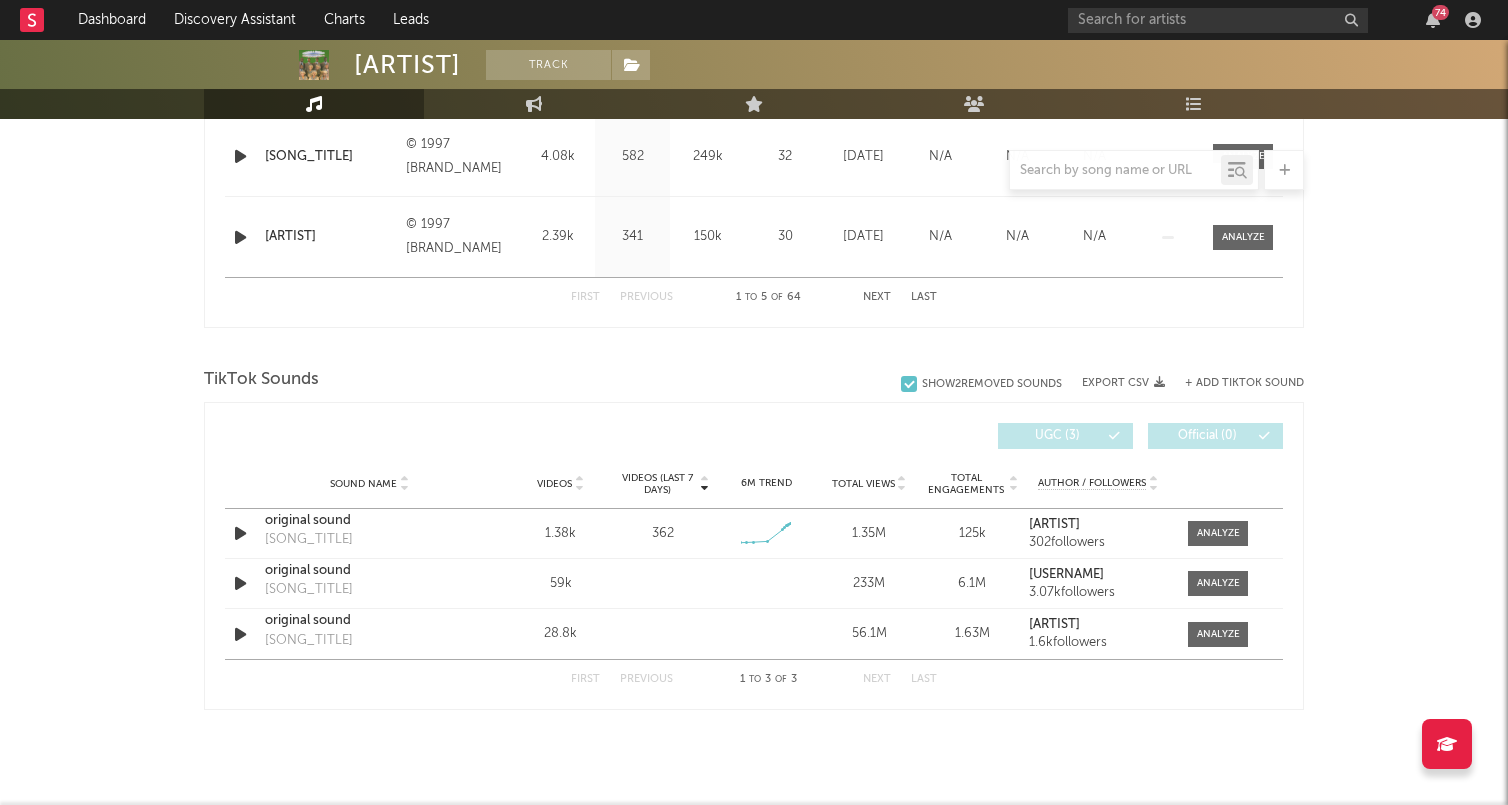click on "+ Add TikTok Sound" at bounding box center (1244, 383) 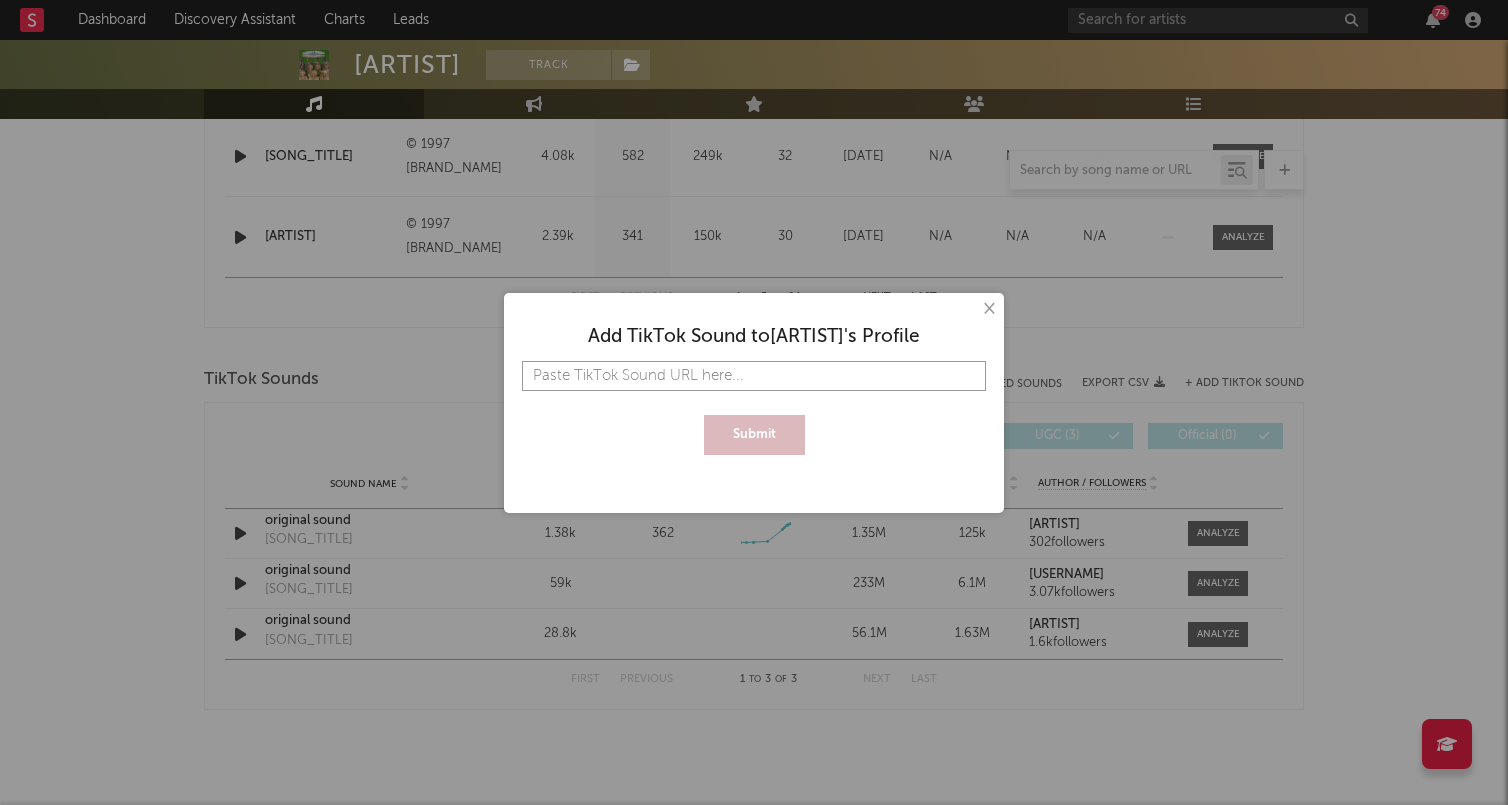 paste on "[URL]" 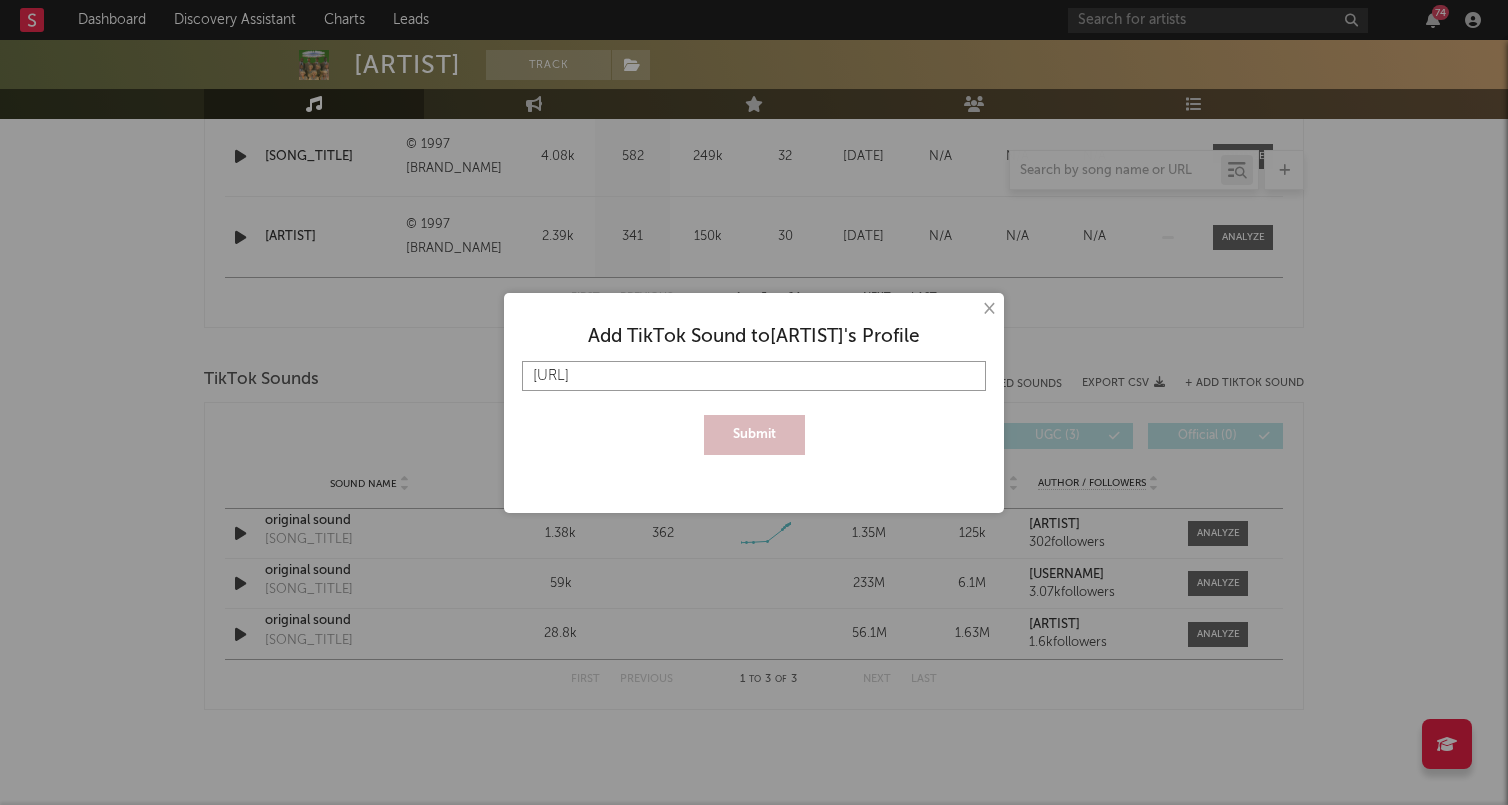 scroll, scrollTop: 0, scrollLeft: 32, axis: horizontal 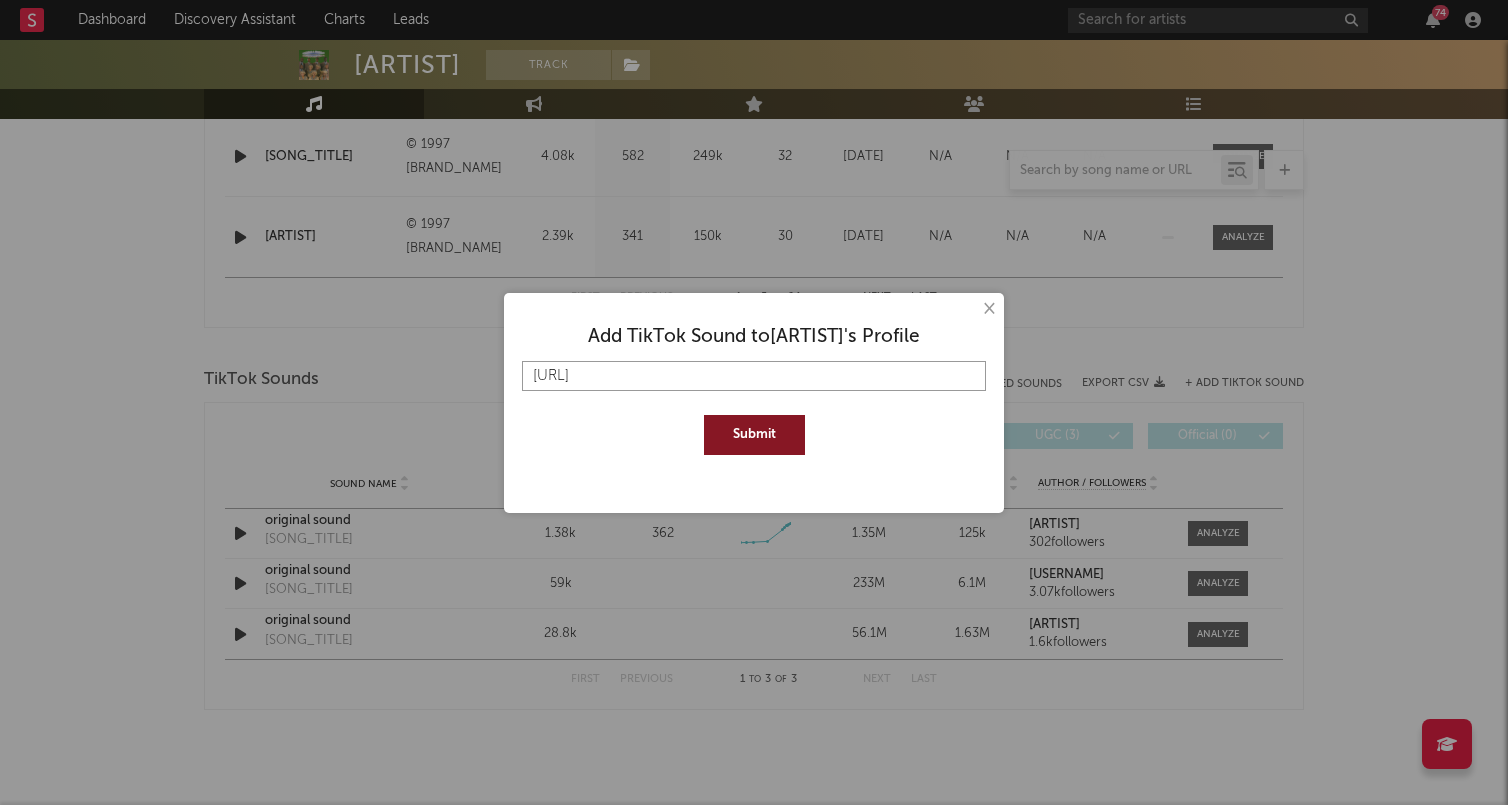 type on "[URL]" 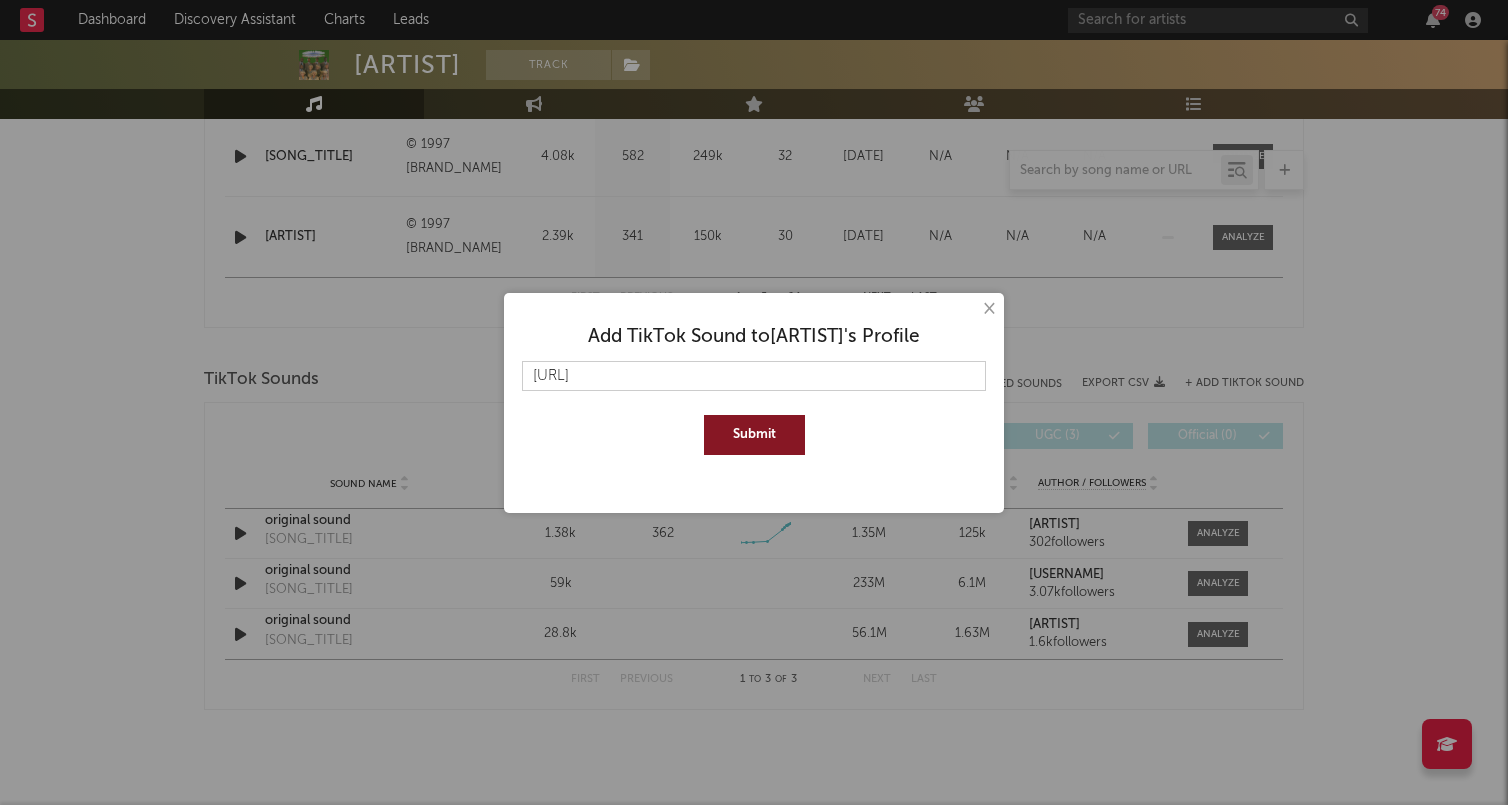 scroll, scrollTop: 0, scrollLeft: 0, axis: both 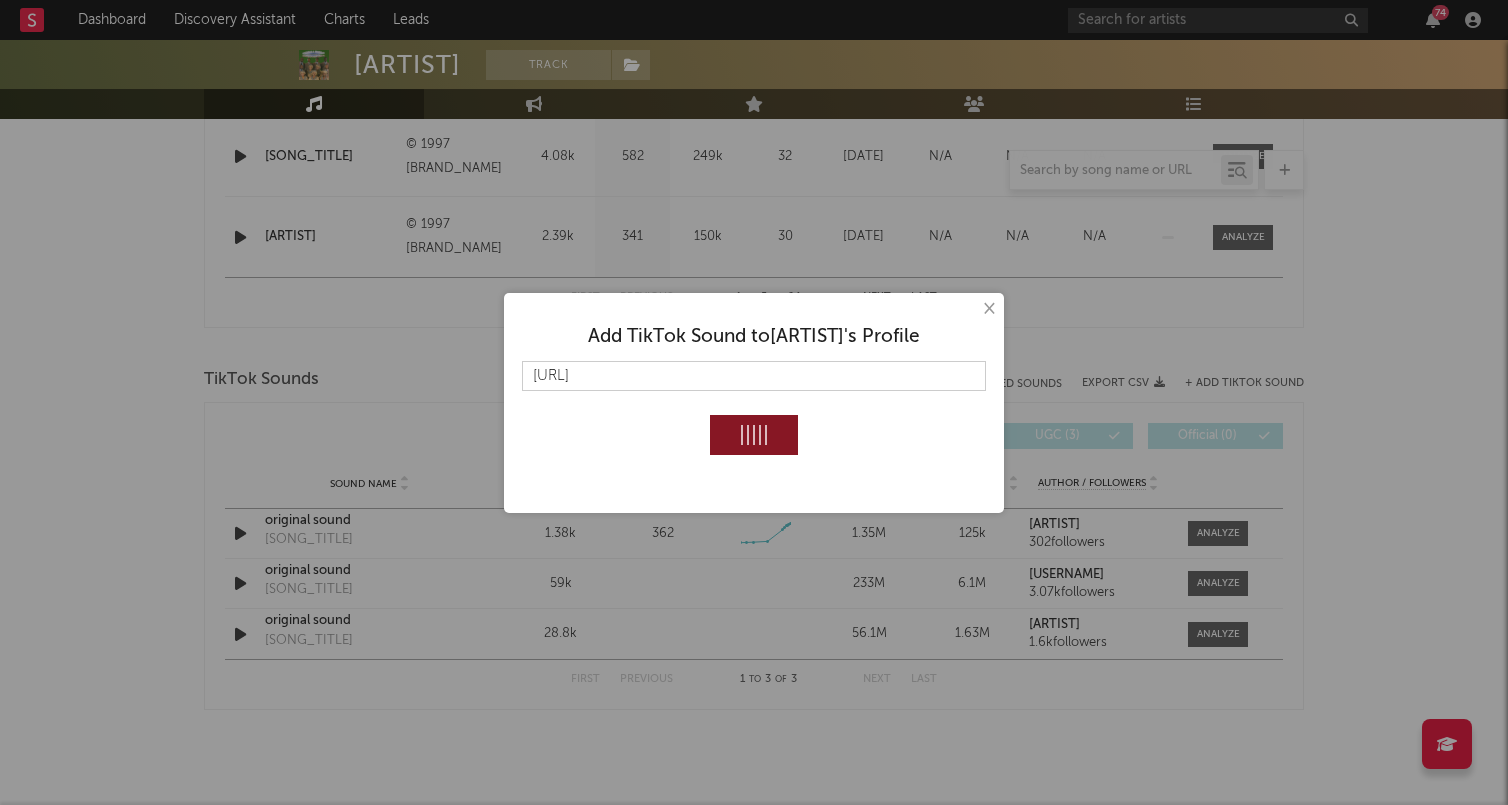 type 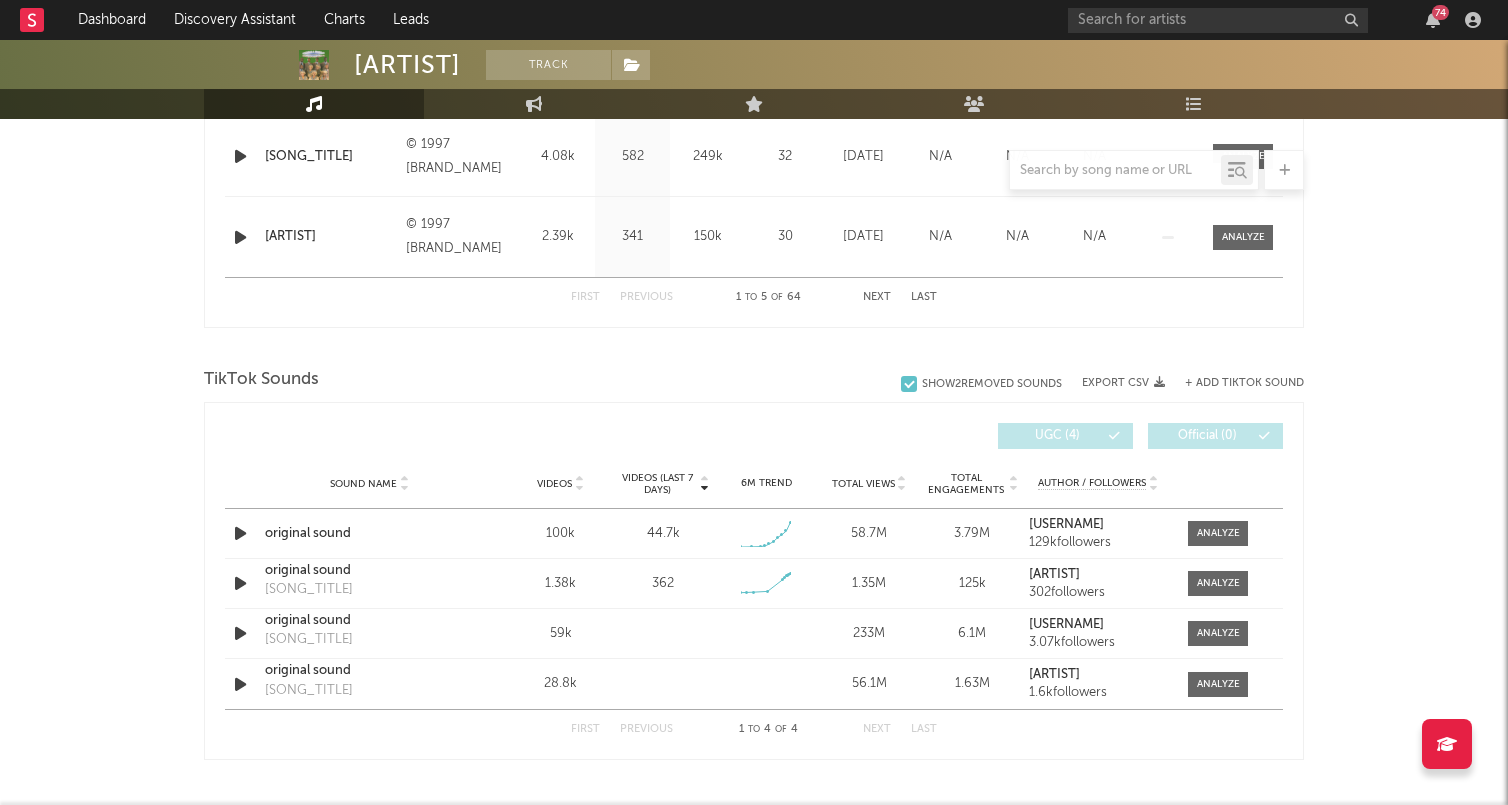 click on "+ Add TikTok Sound" at bounding box center (1244, 383) 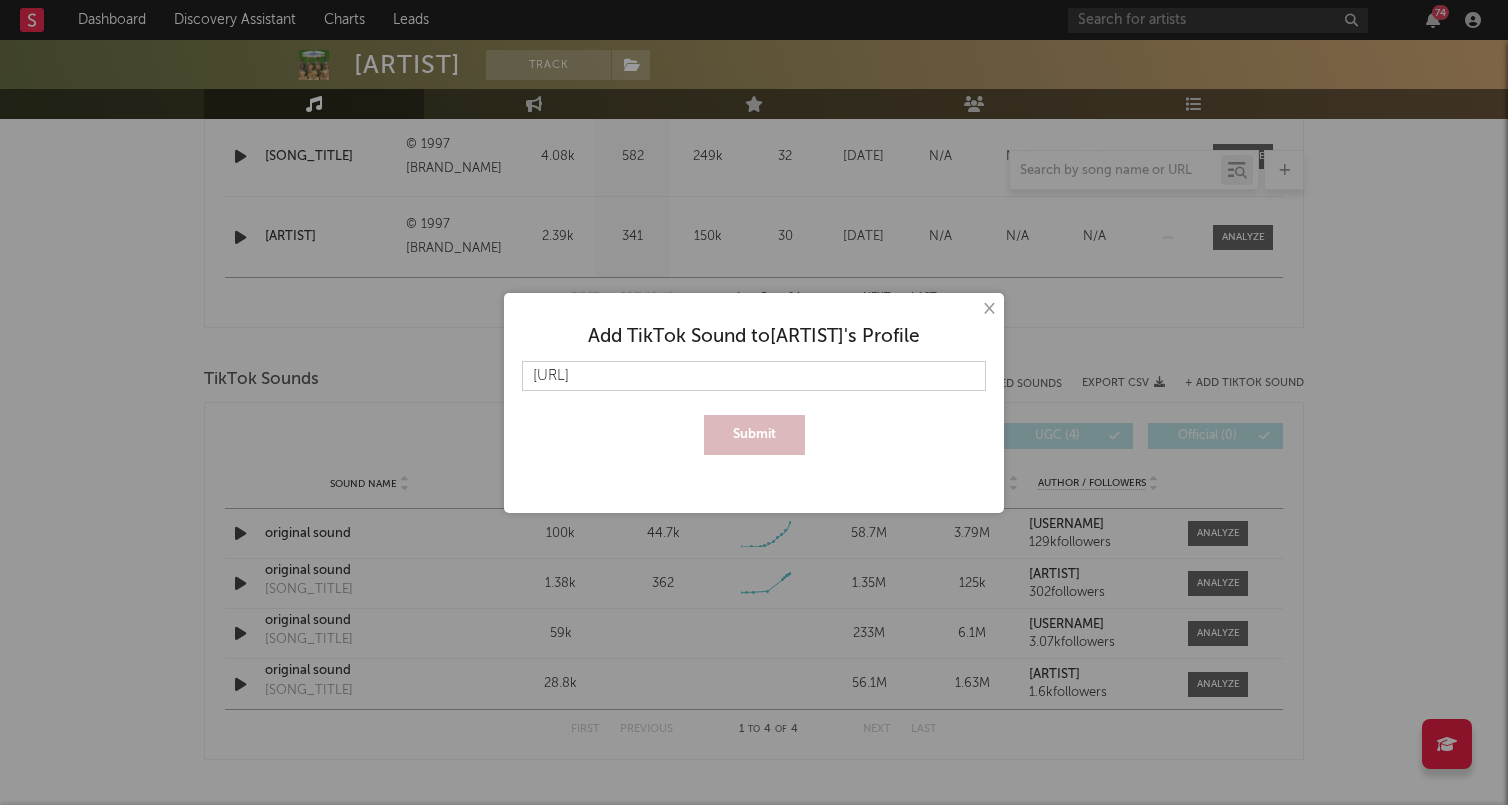scroll, scrollTop: 0, scrollLeft: 30, axis: horizontal 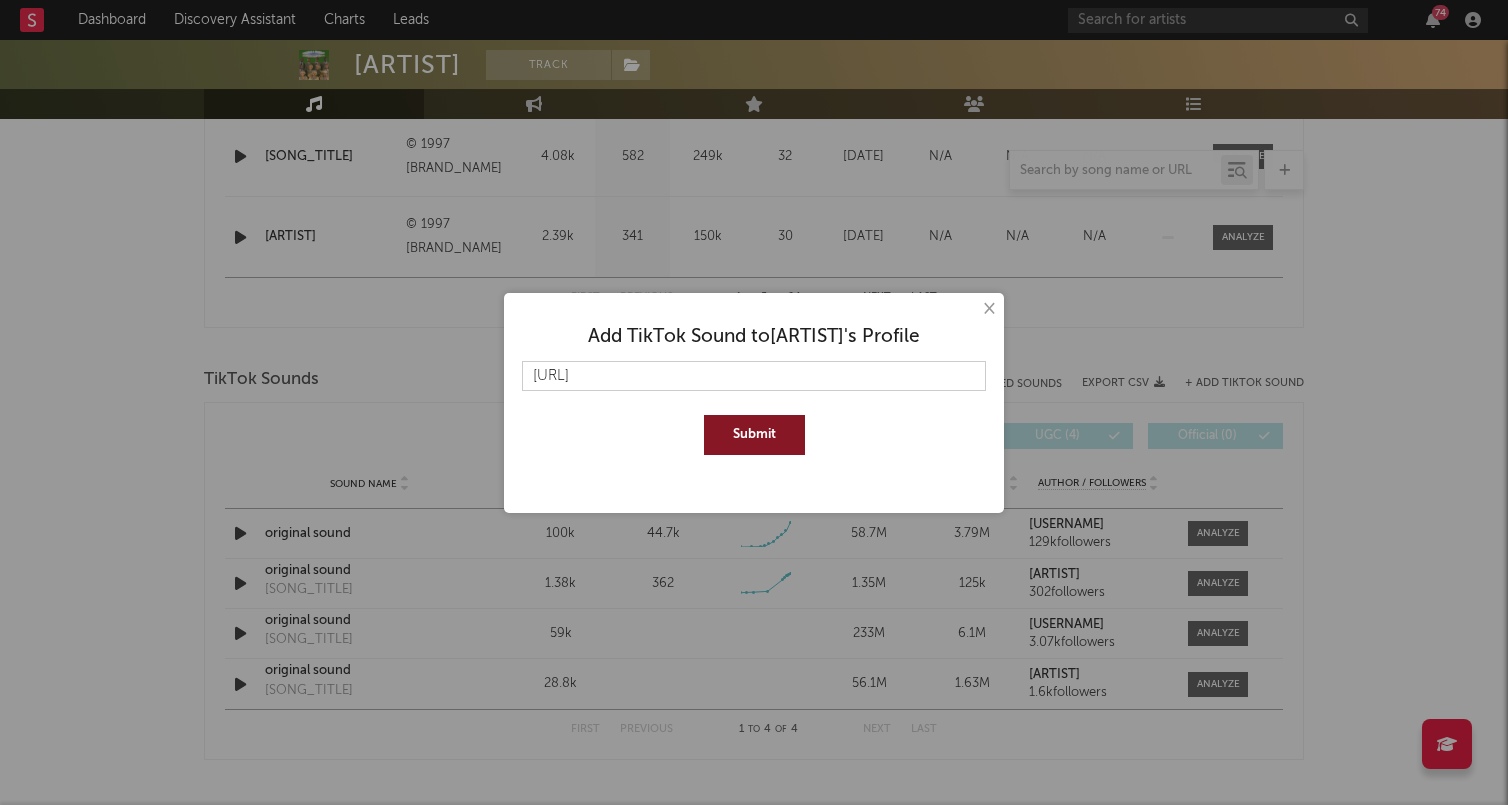 type on "[URL]" 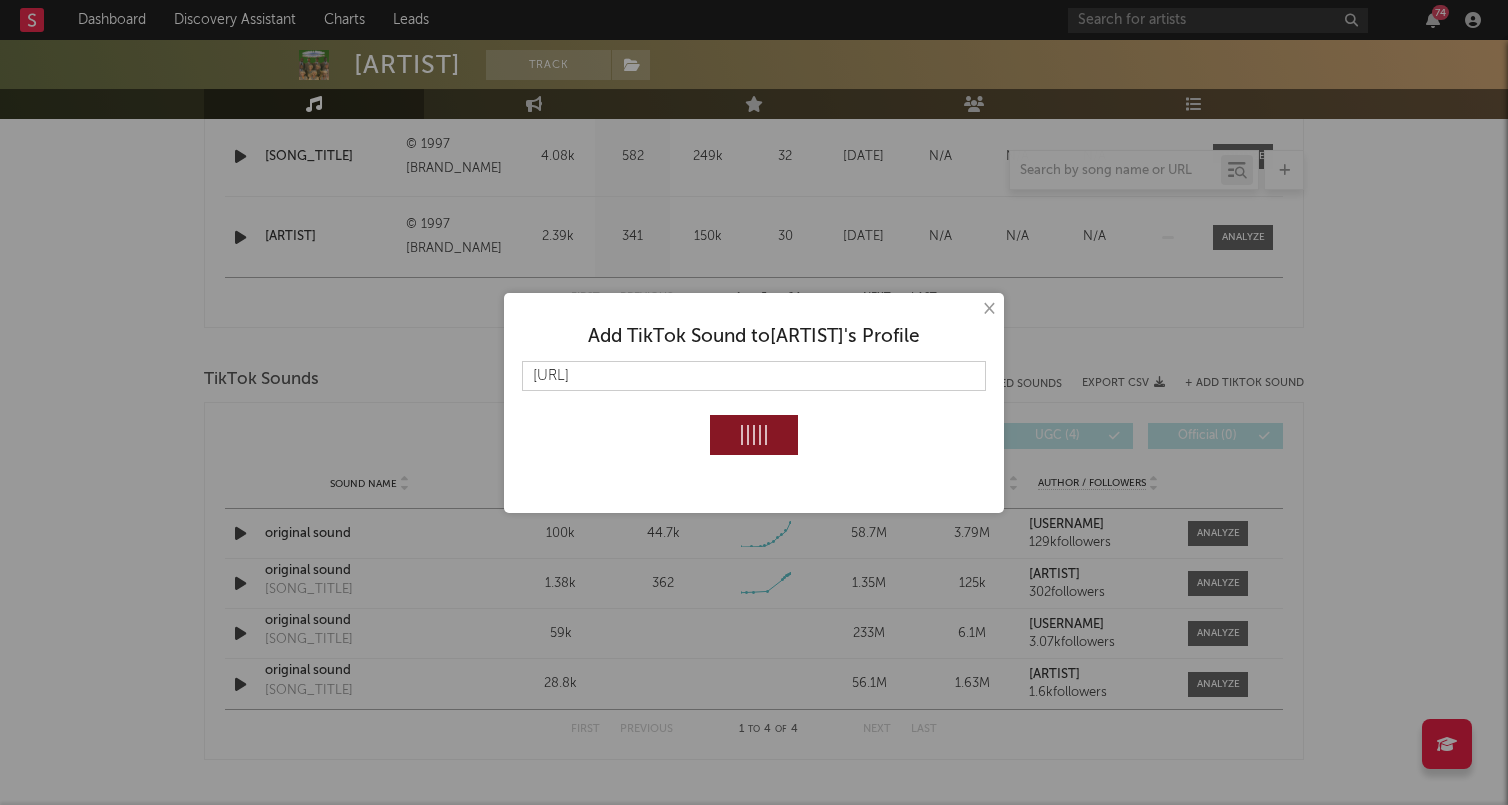 type 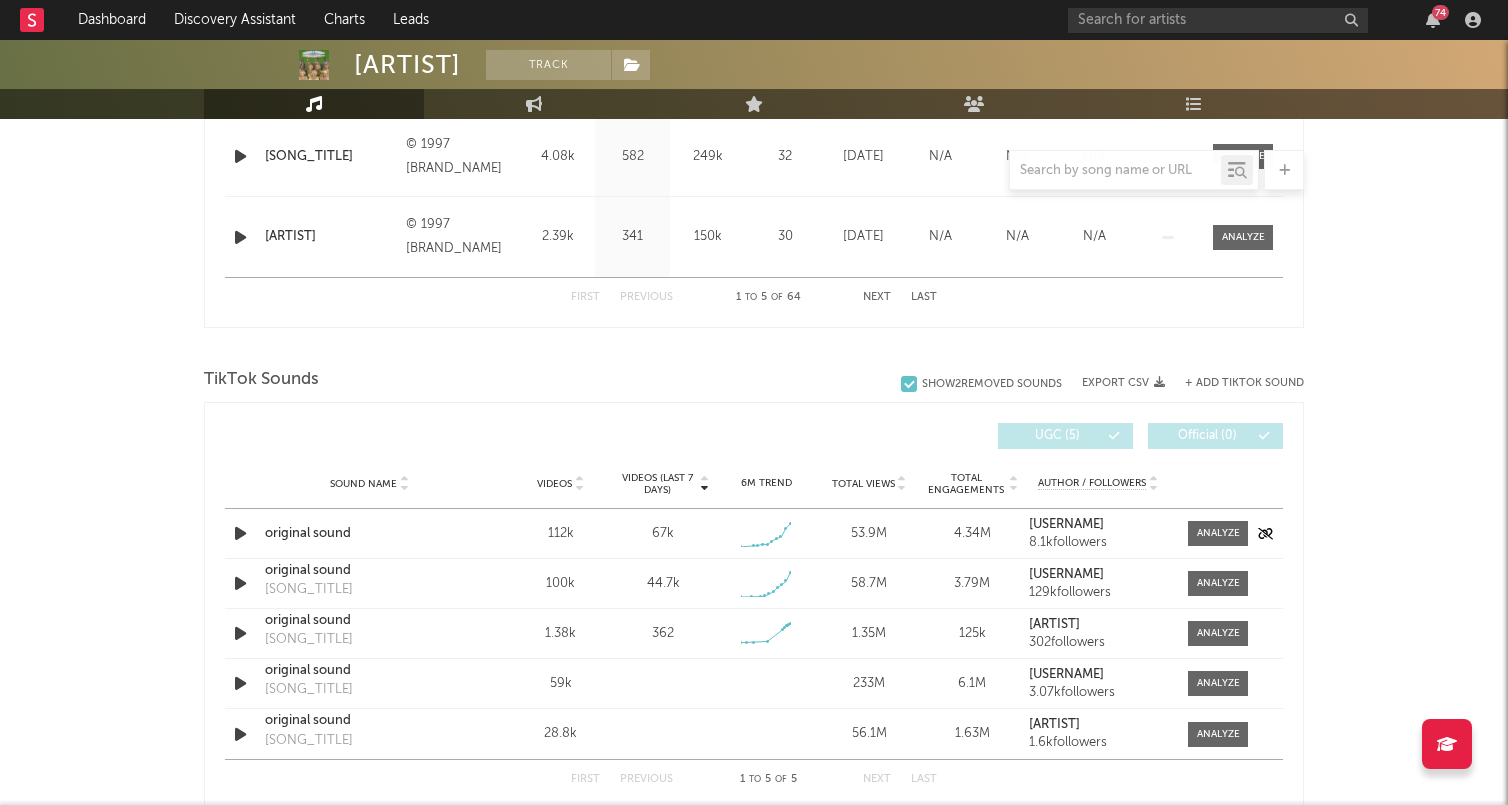 click on "original sound" at bounding box center (369, 534) 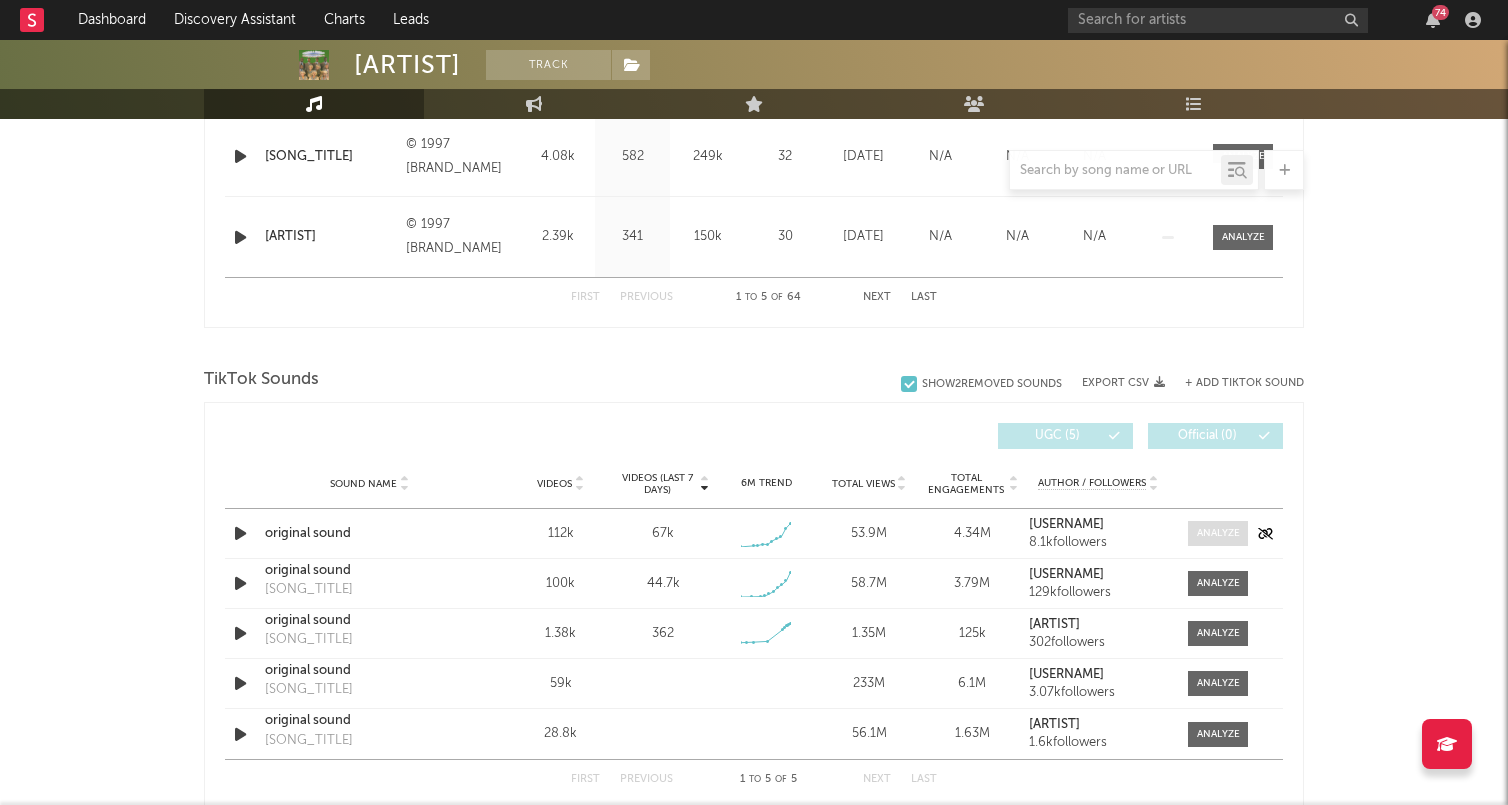 click at bounding box center (1218, 533) 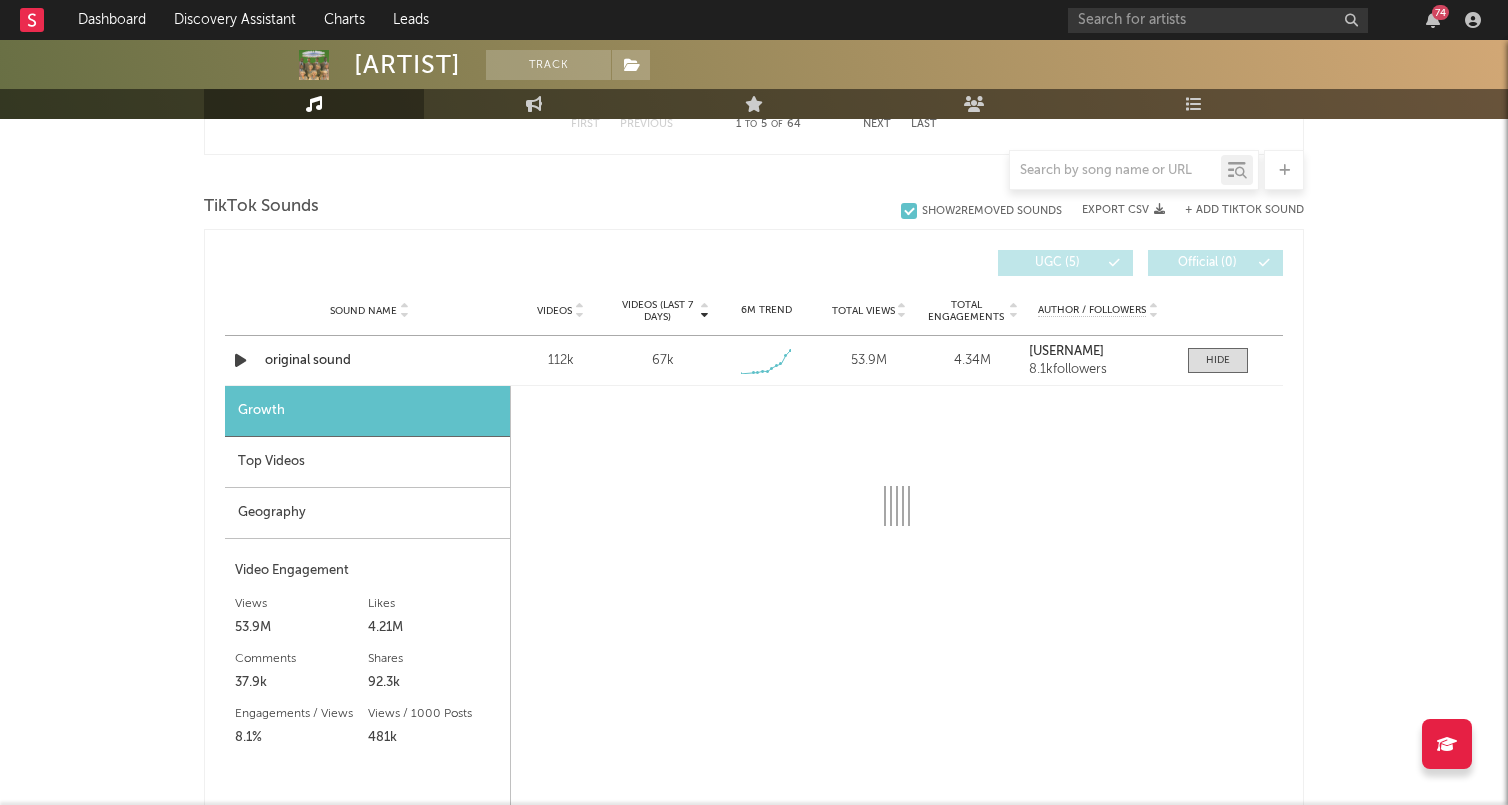 scroll, scrollTop: 1326, scrollLeft: 0, axis: vertical 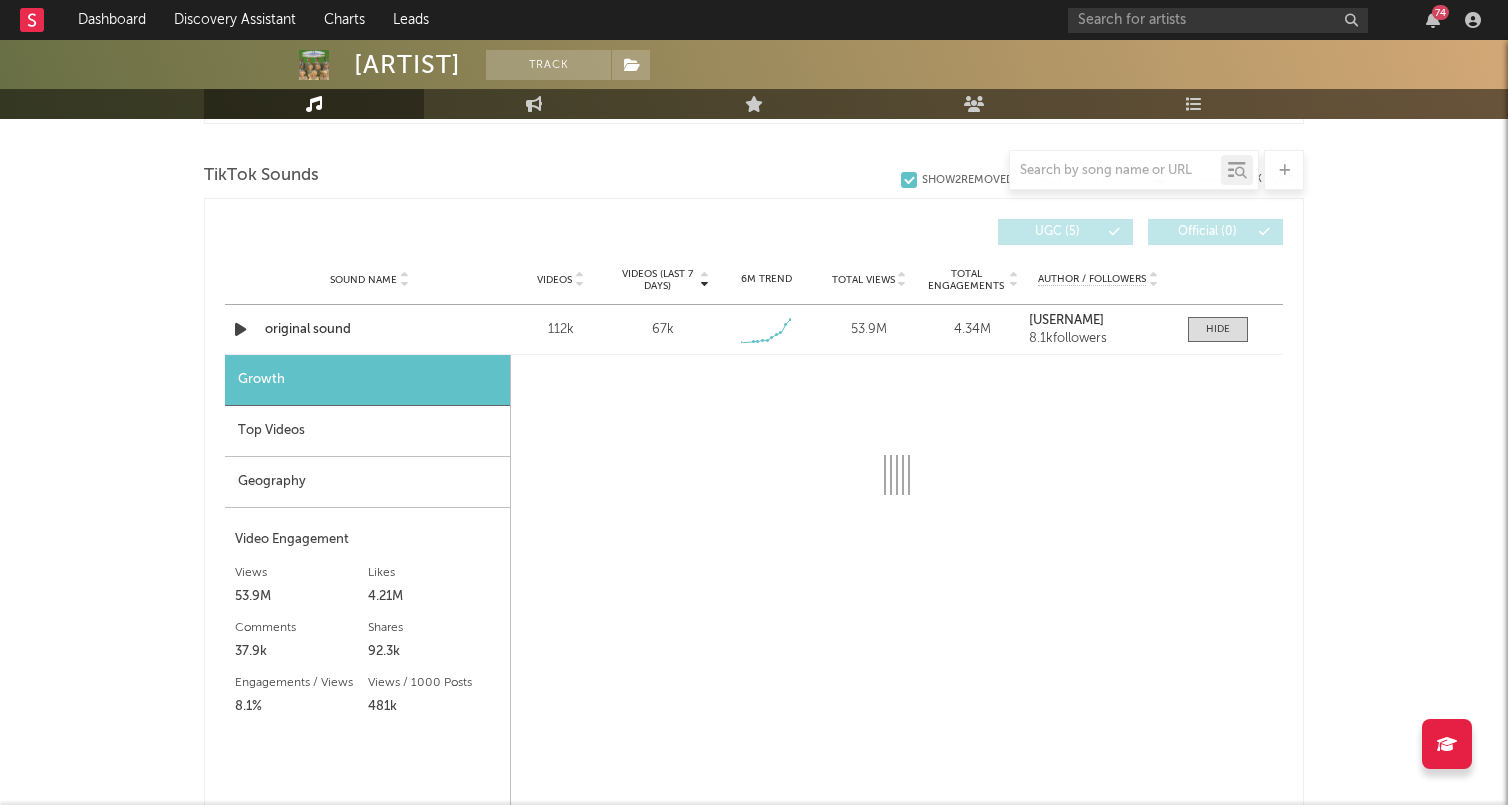 select on "1w" 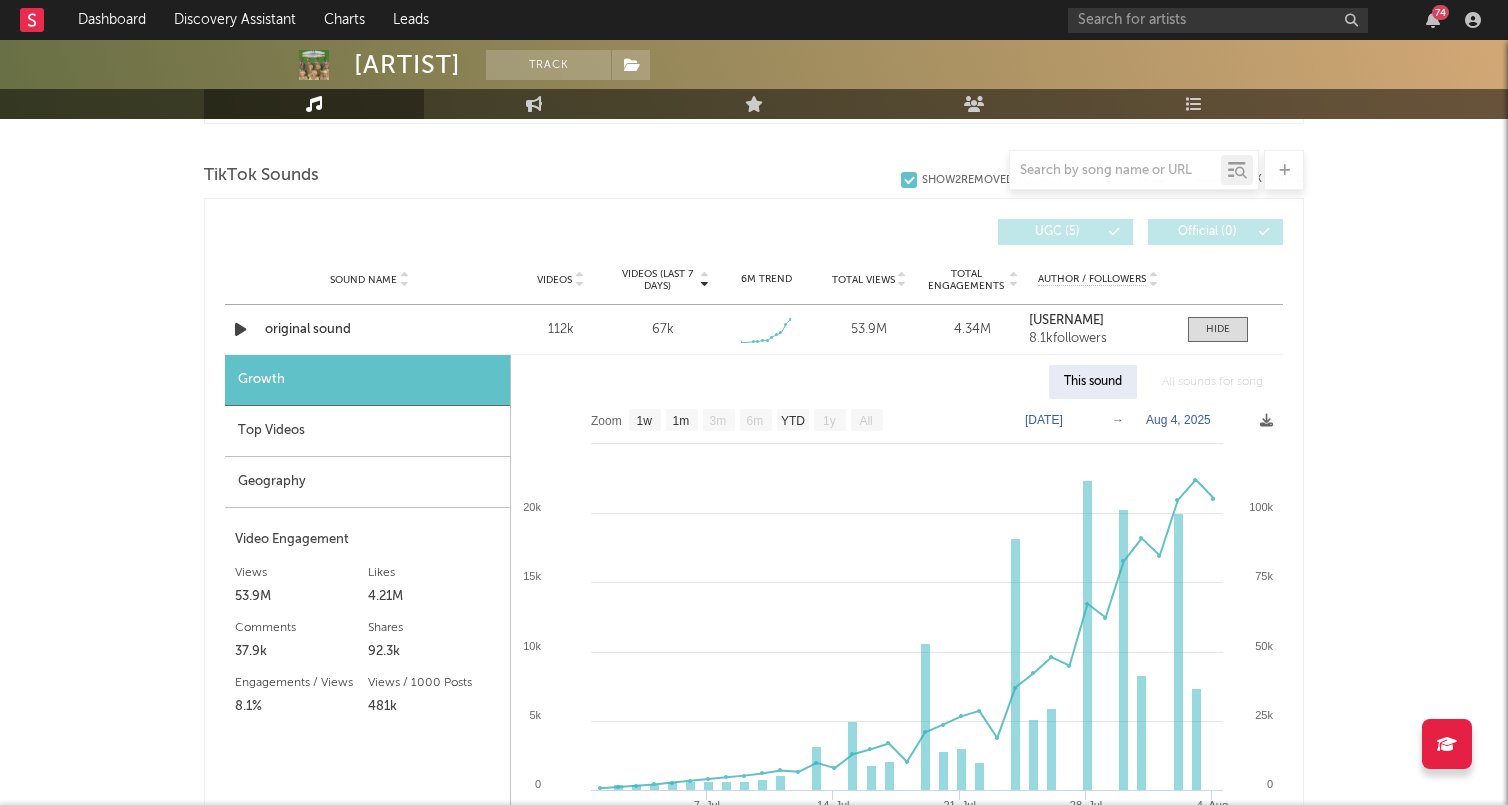 click on "Top Videos" at bounding box center (367, 431) 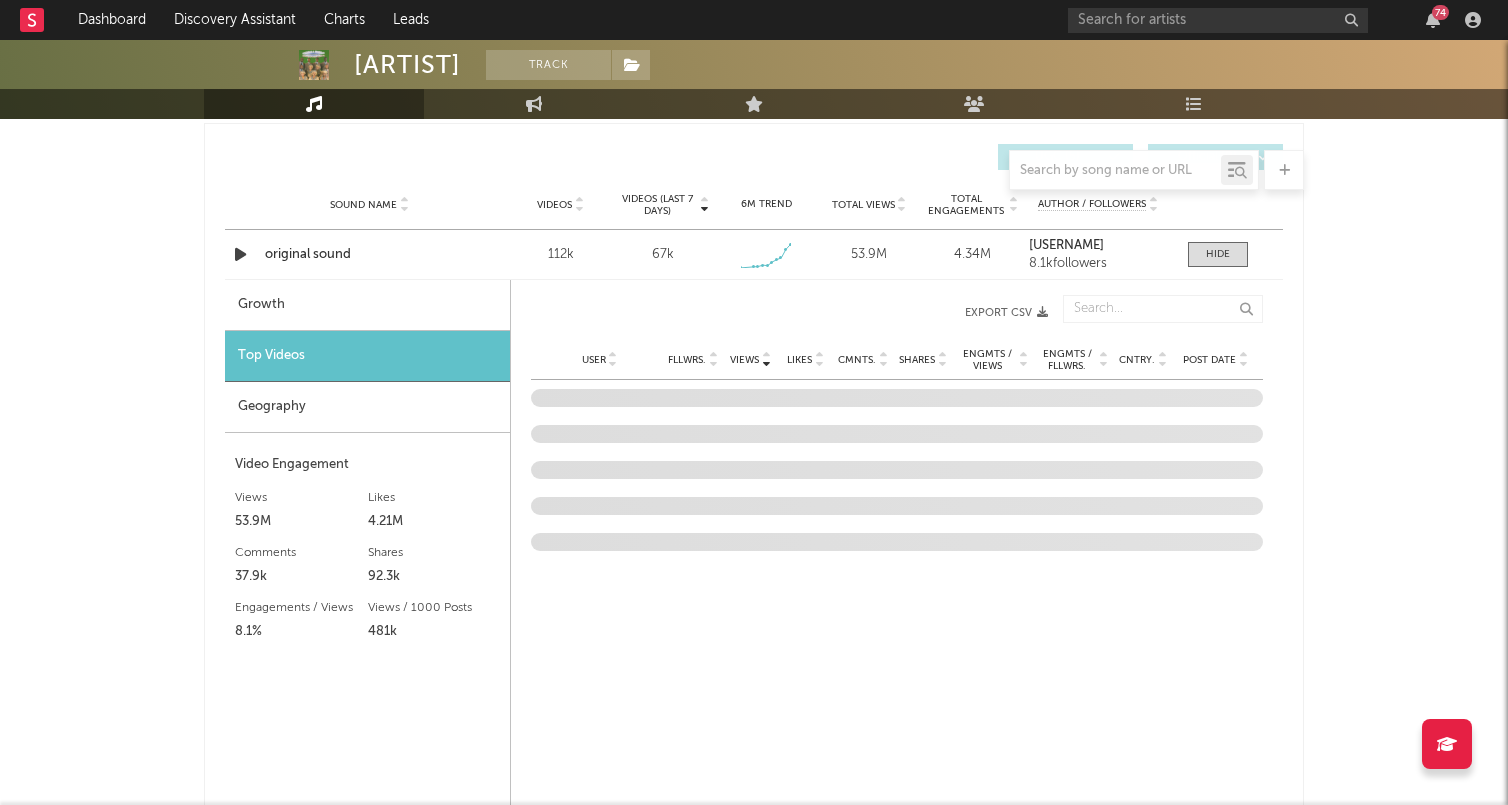 scroll, scrollTop: 1412, scrollLeft: 0, axis: vertical 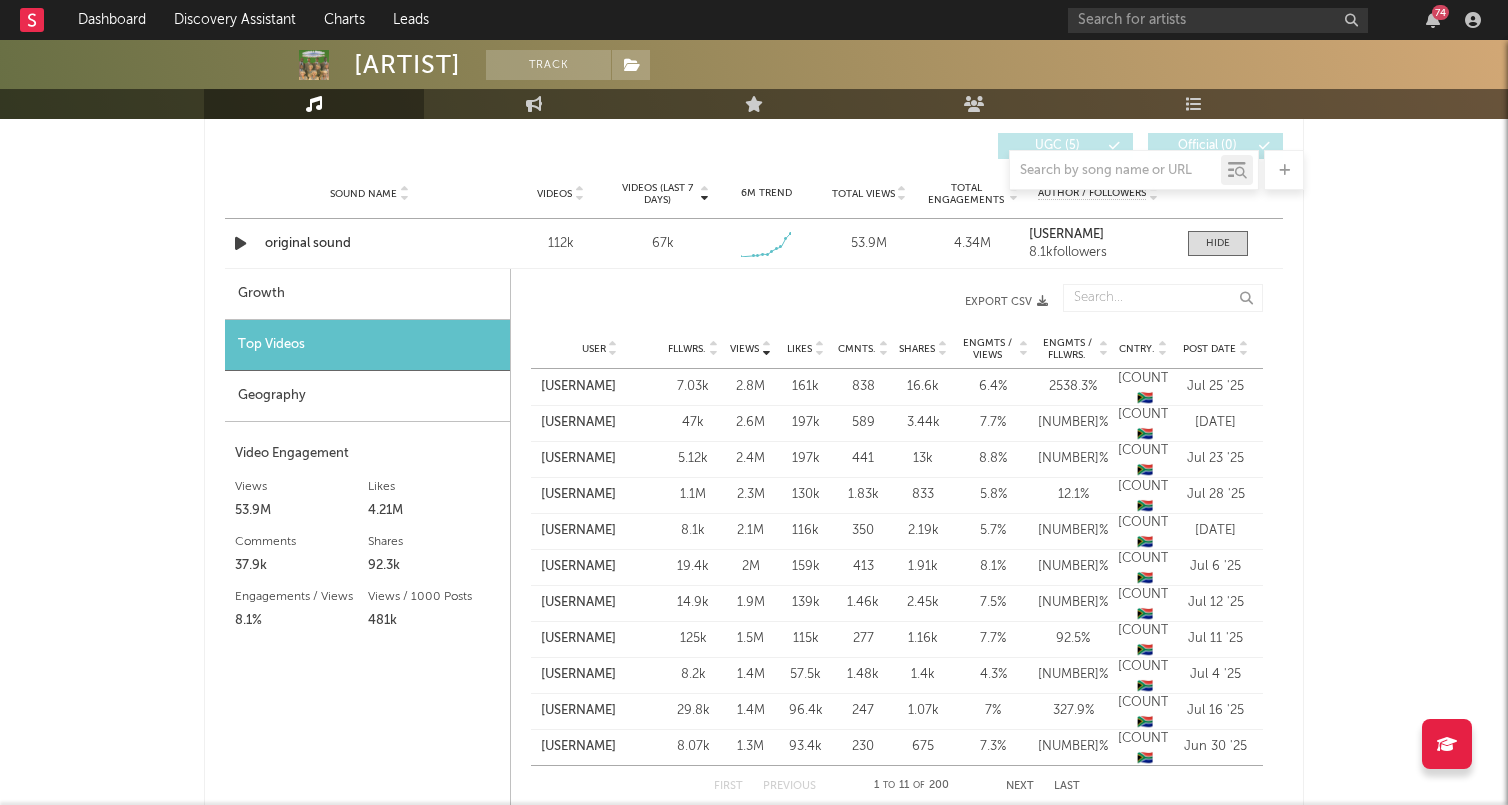 click on "Geography" at bounding box center [367, 396] 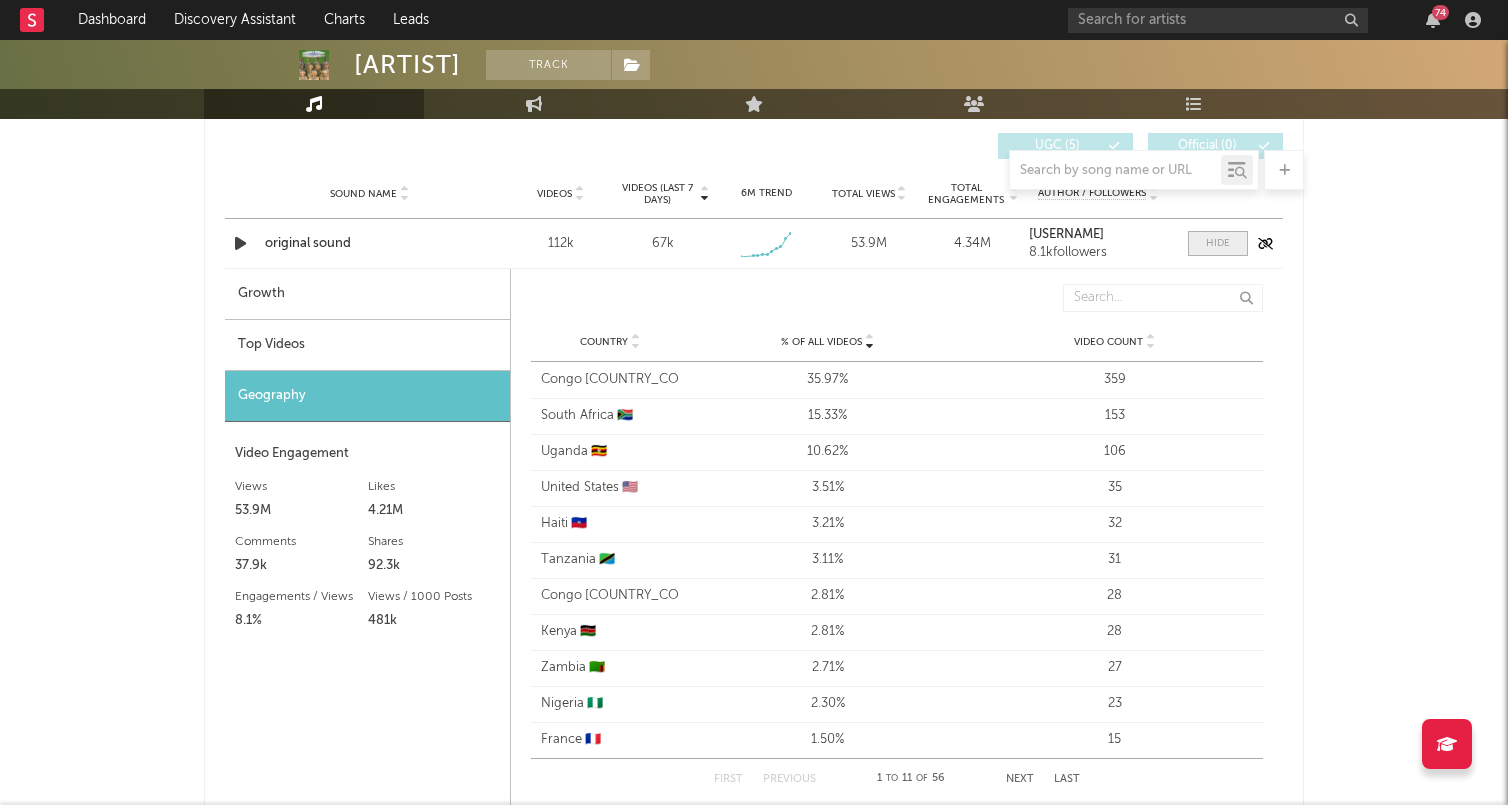 click at bounding box center [1218, 243] 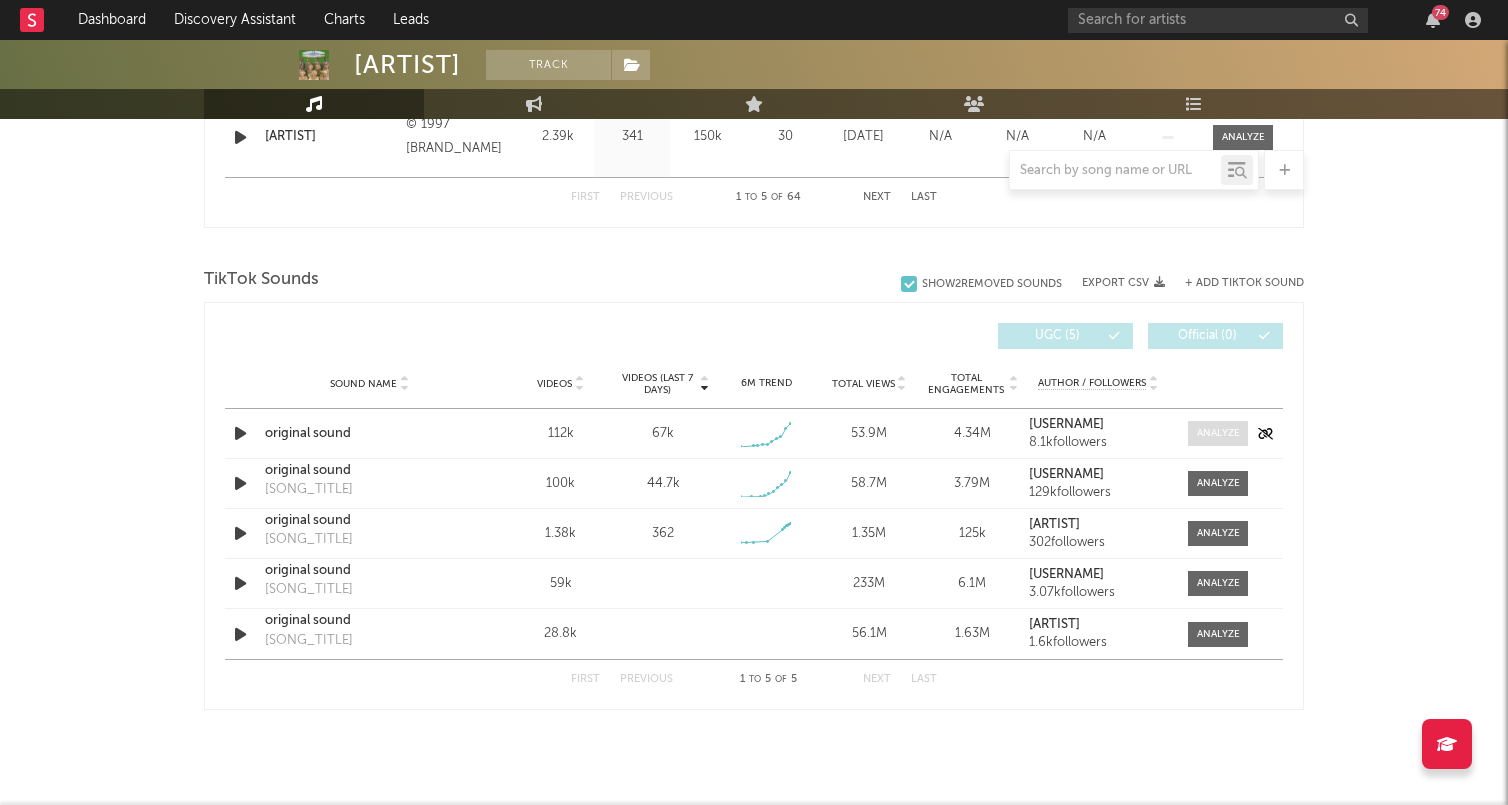 scroll, scrollTop: 1222, scrollLeft: 0, axis: vertical 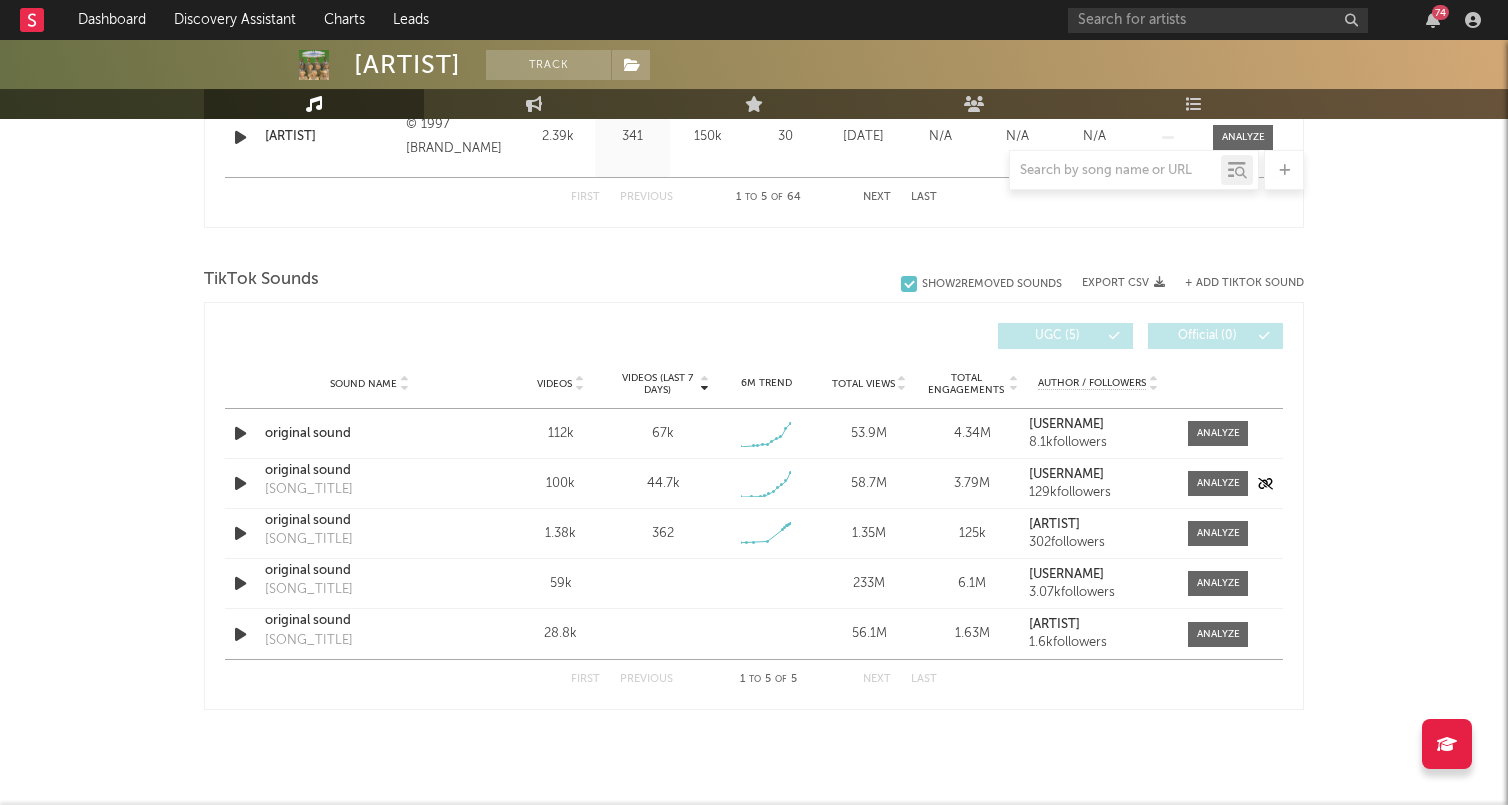 click on "[SONG_TITLE]" at bounding box center [369, 484] 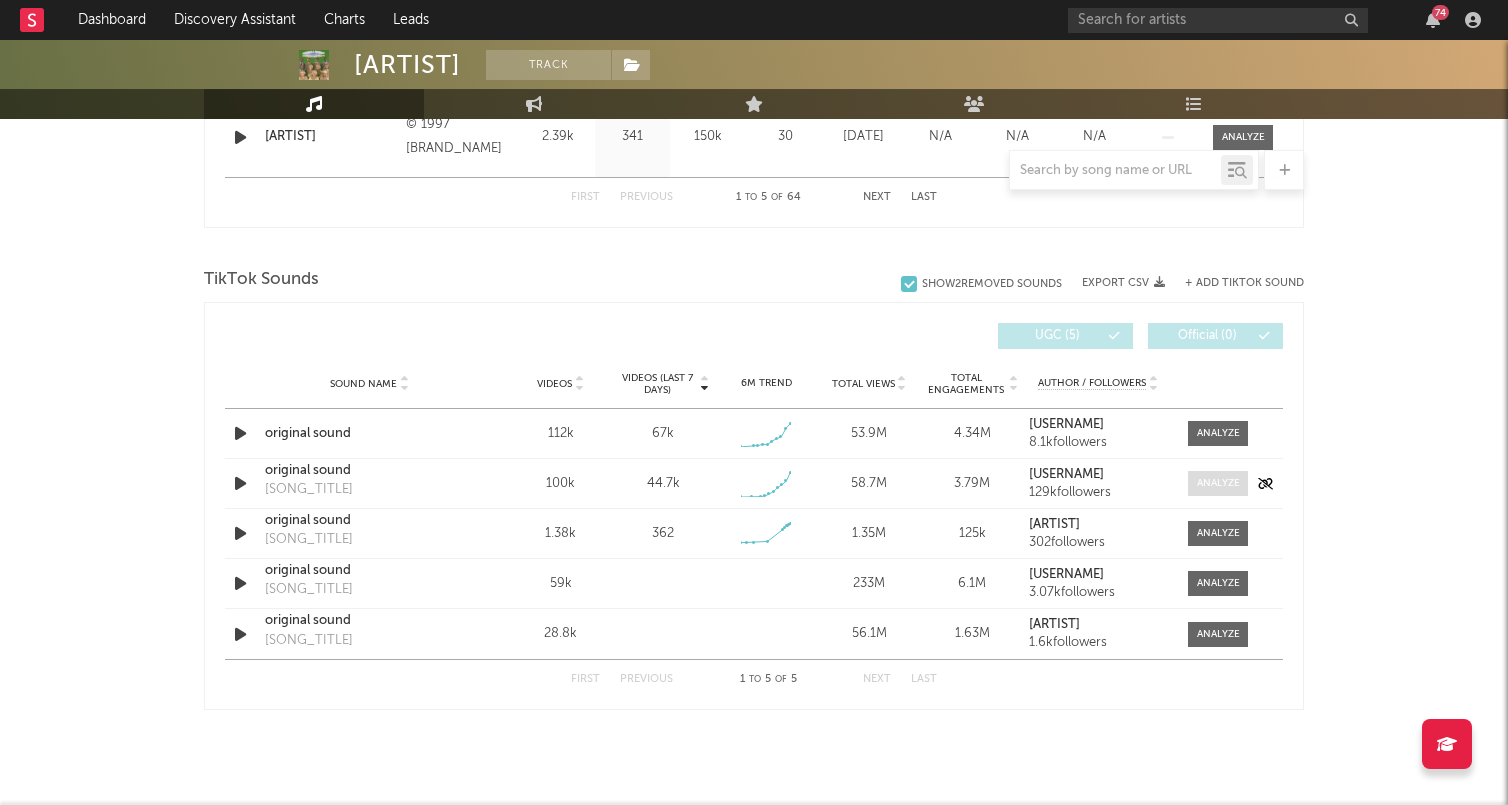 click at bounding box center [1218, 483] 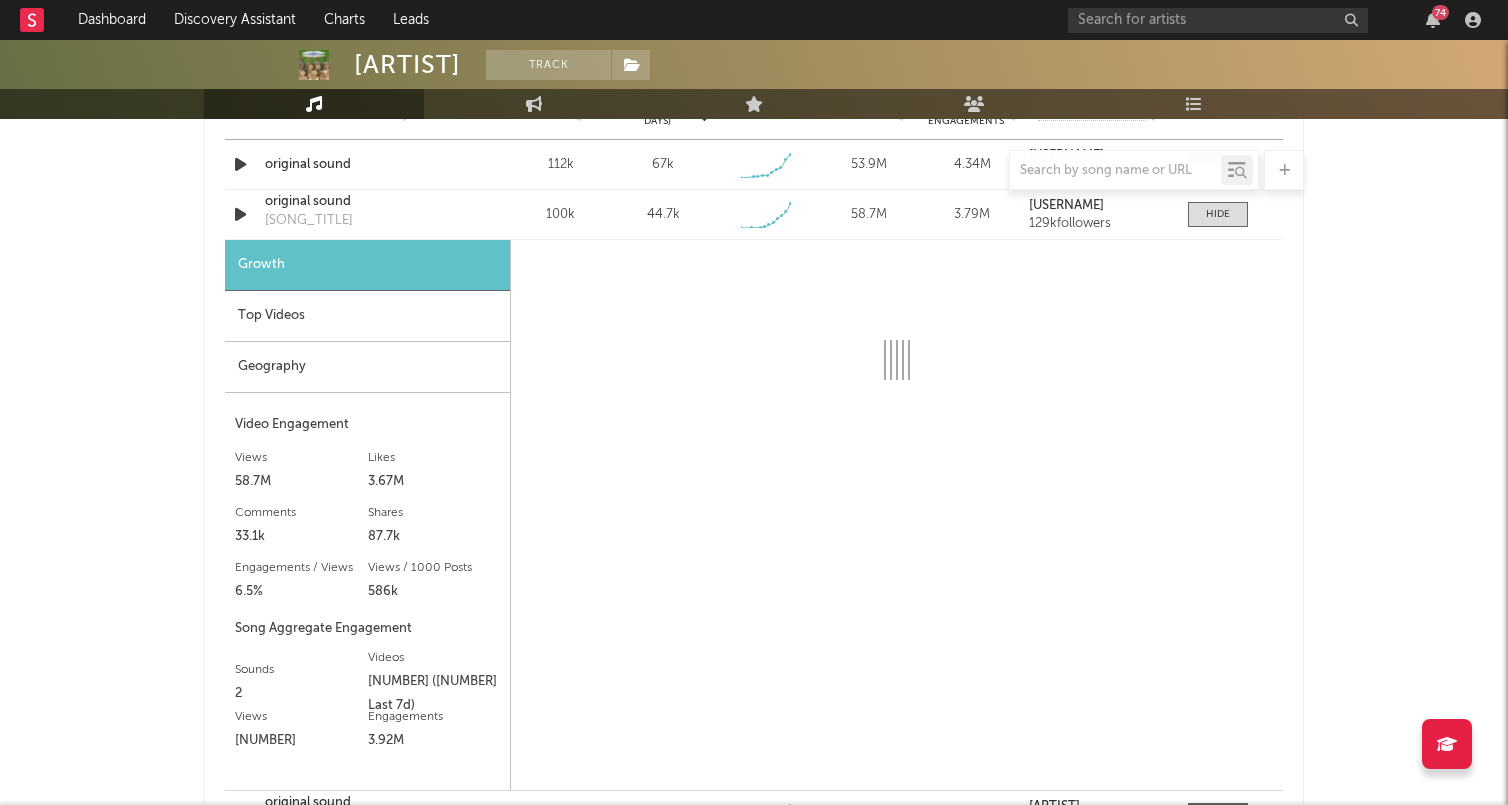 scroll, scrollTop: 1525, scrollLeft: 0, axis: vertical 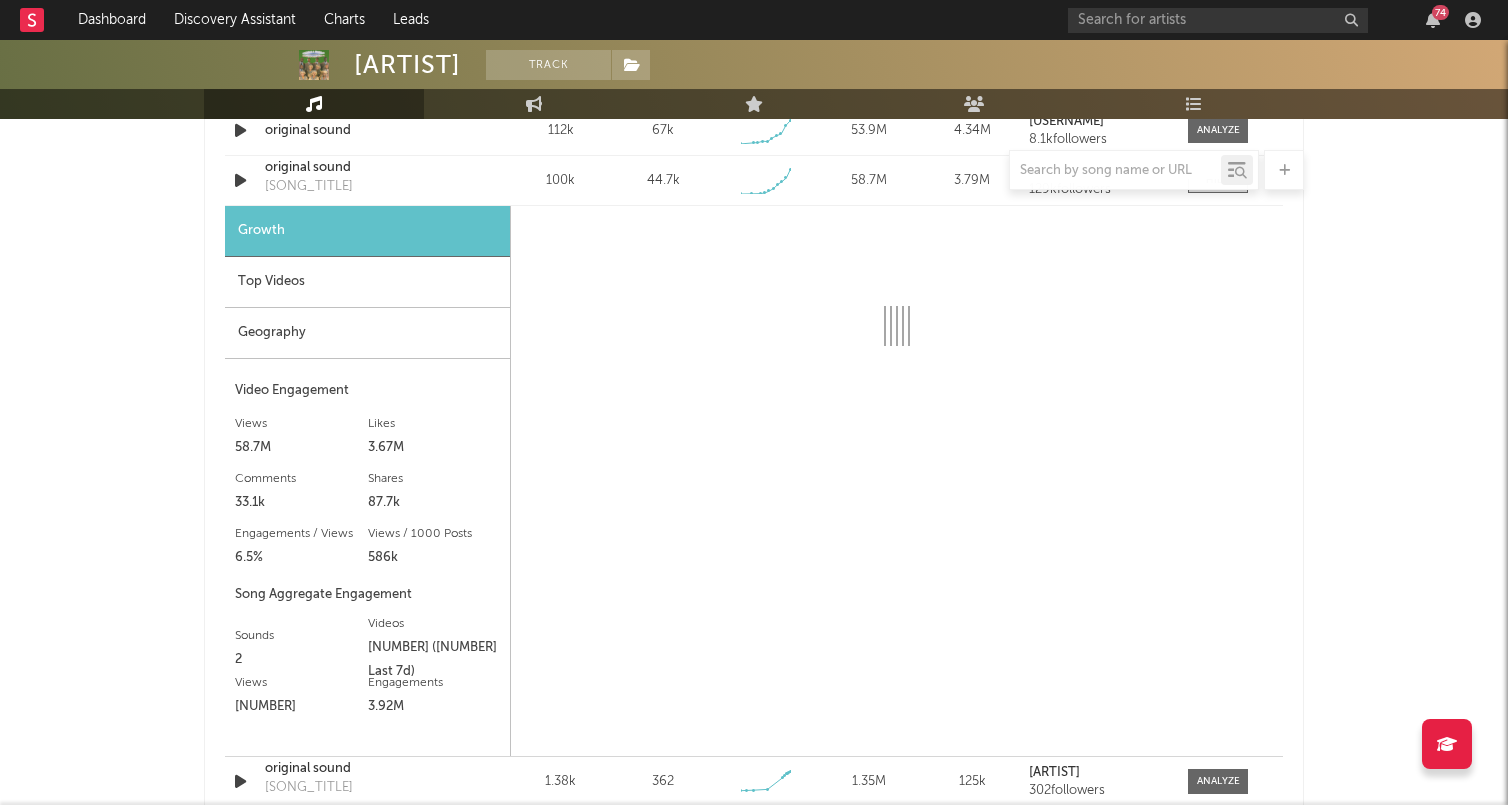 select on "1w" 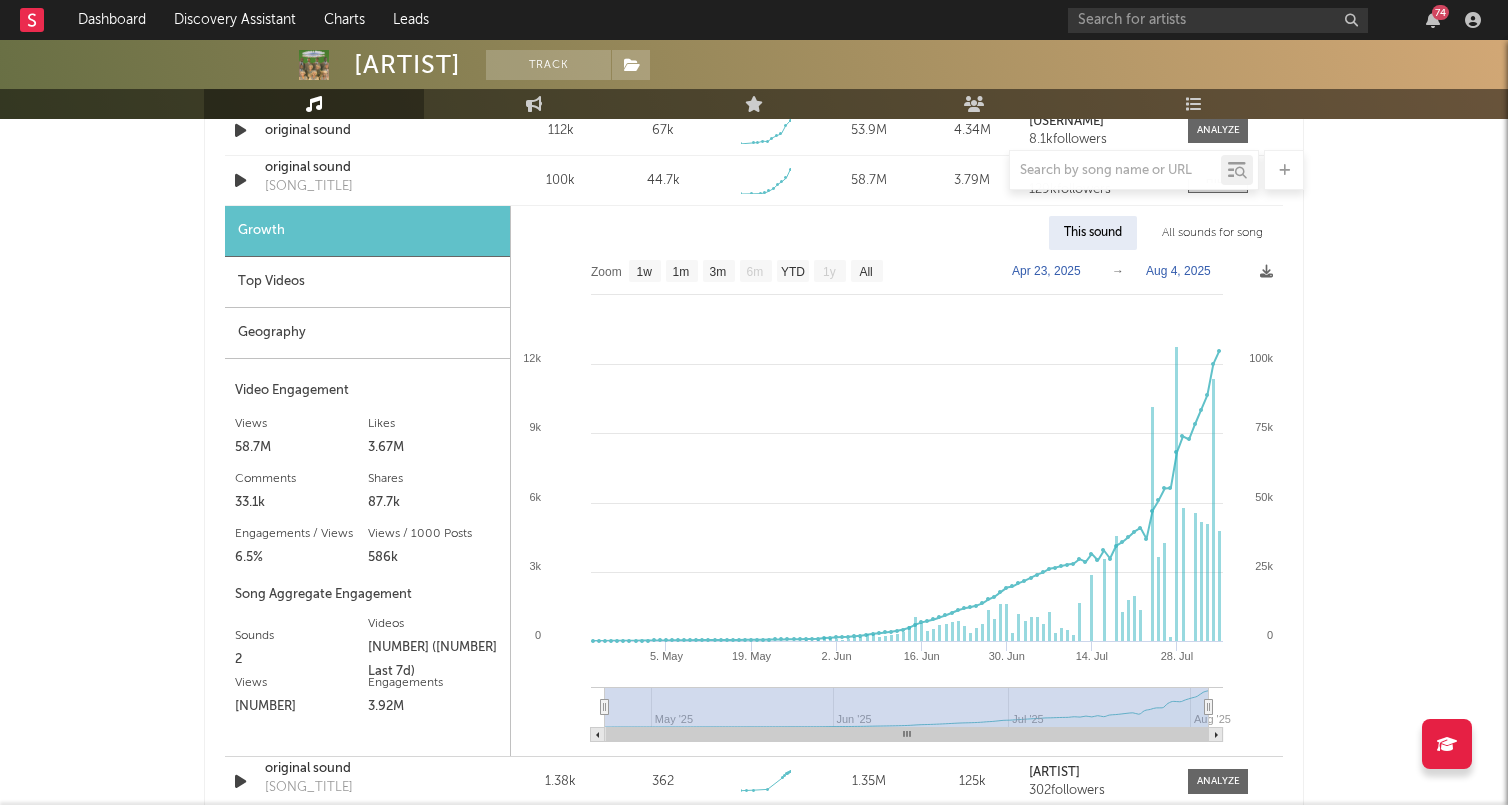 click on "Geography" at bounding box center (367, 333) 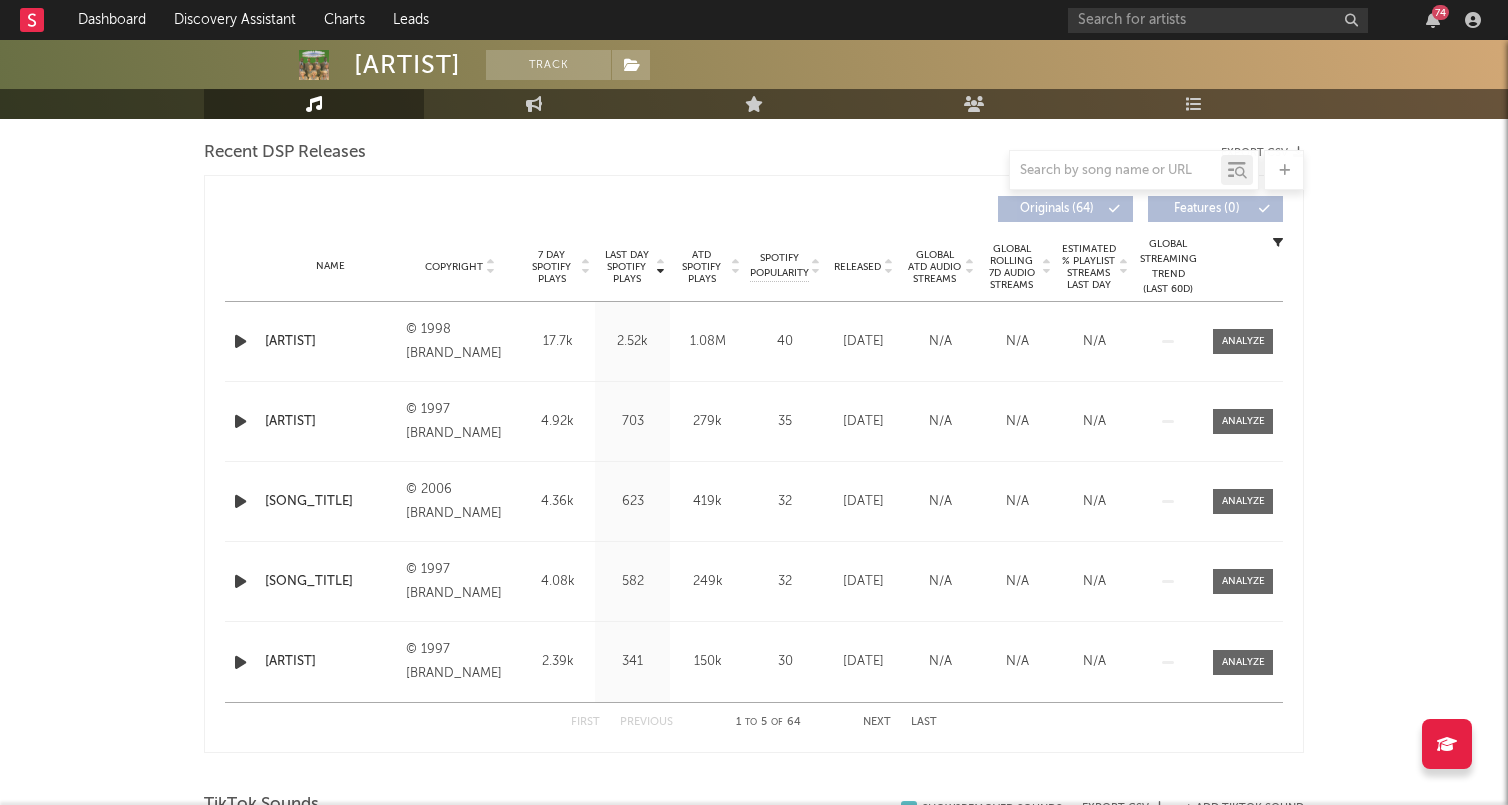 scroll, scrollTop: 0, scrollLeft: 0, axis: both 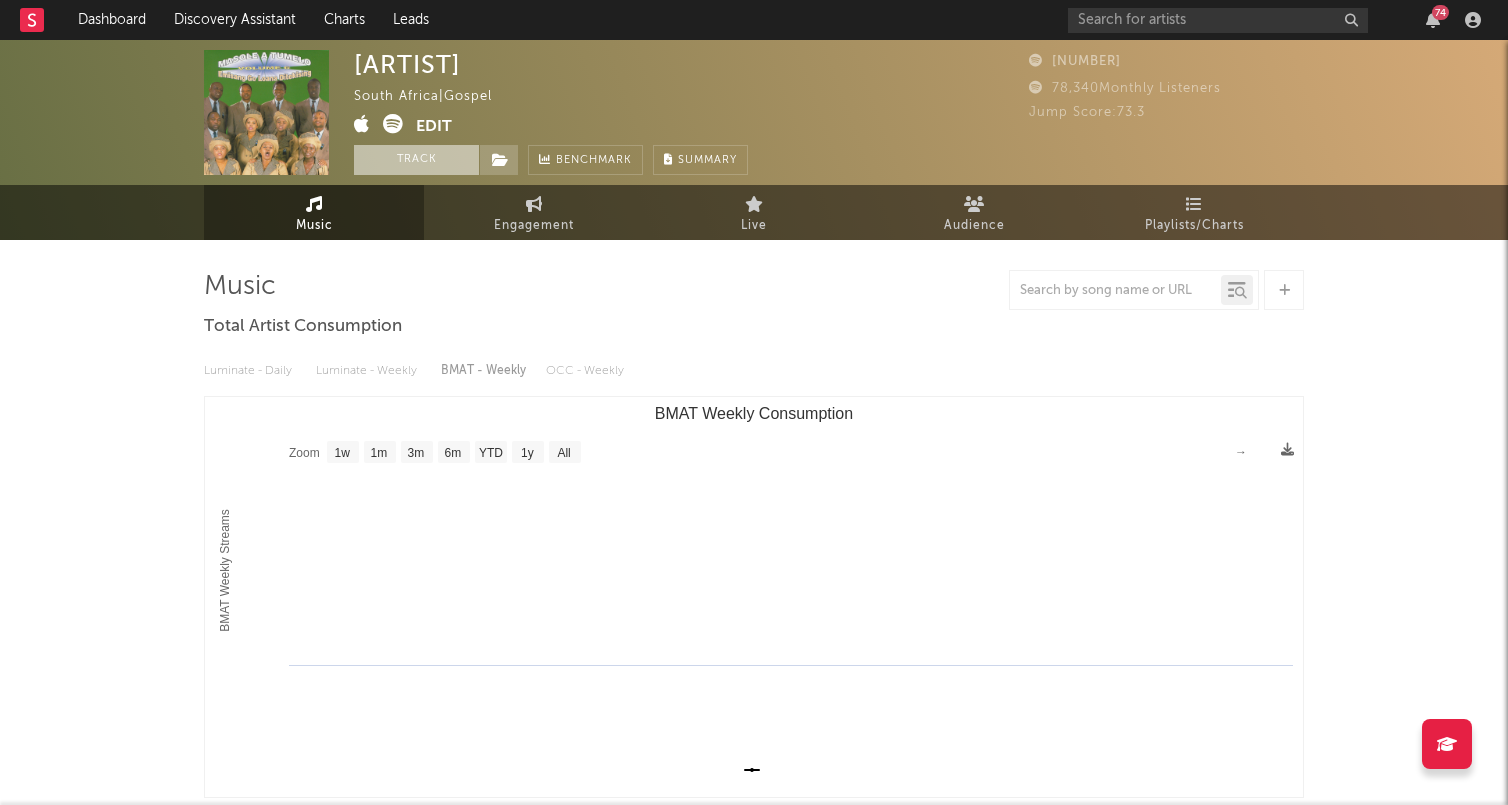 click on "Track" at bounding box center [416, 160] 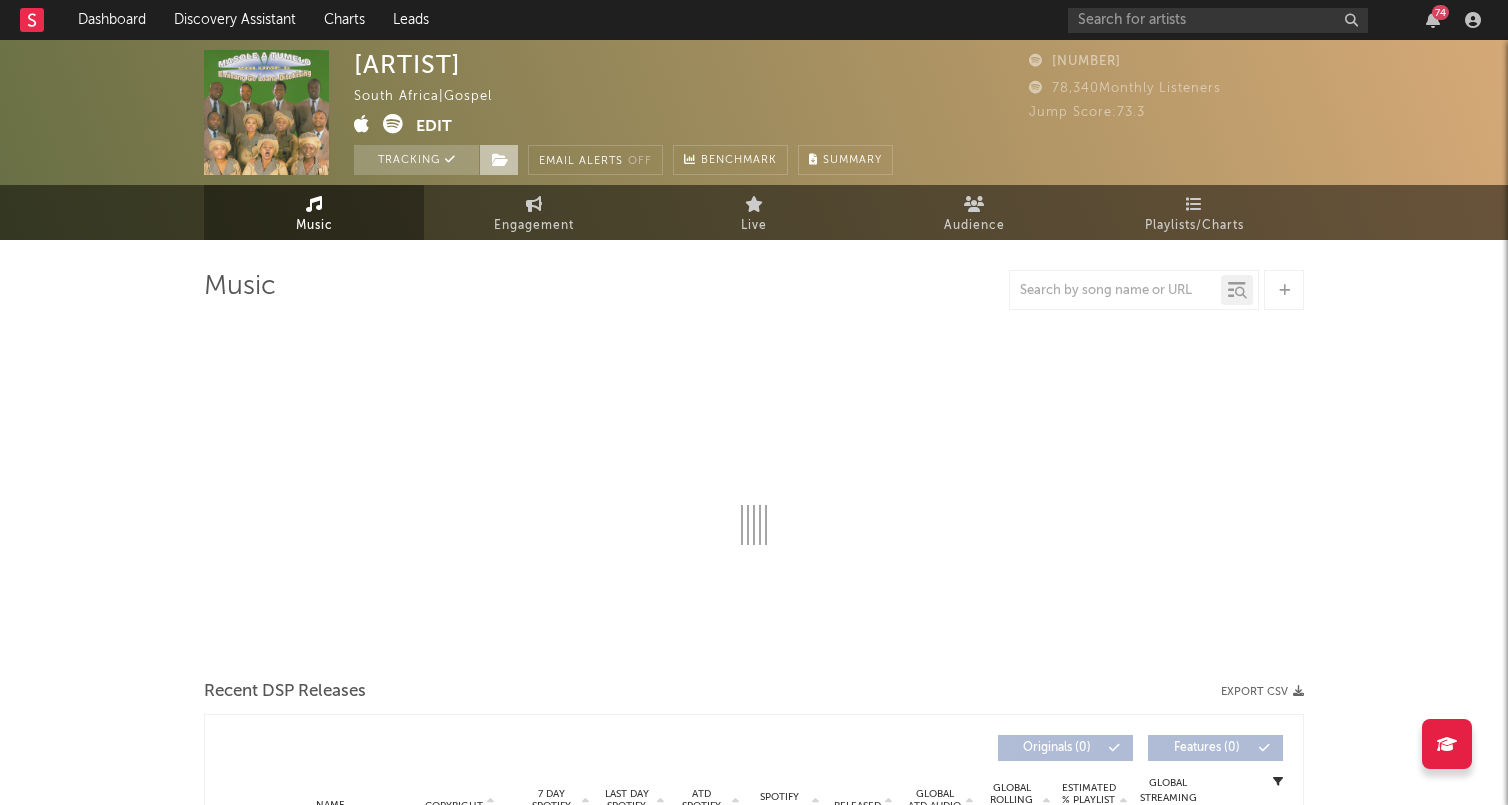 click at bounding box center (500, 160) 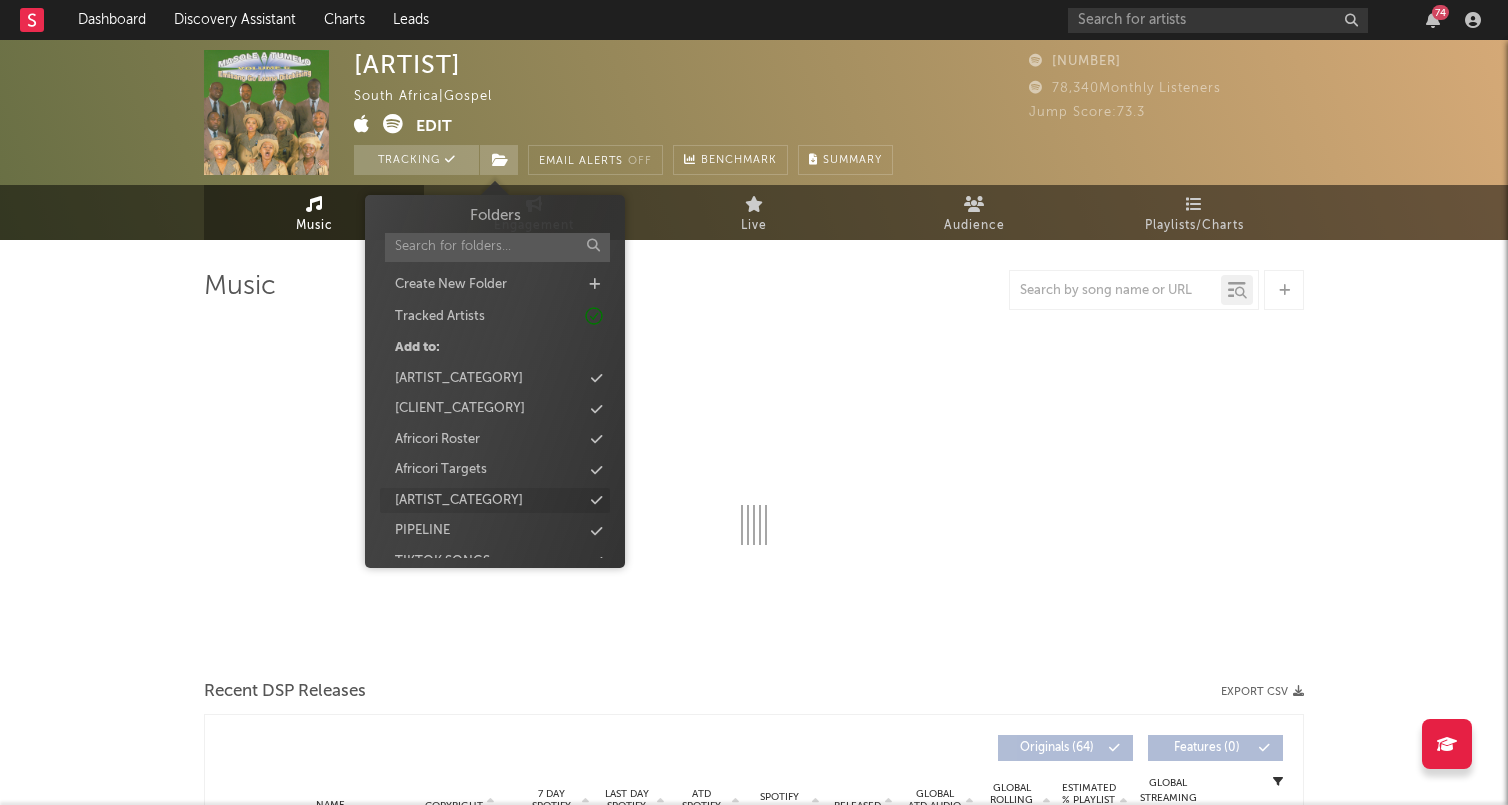 select on "1w" 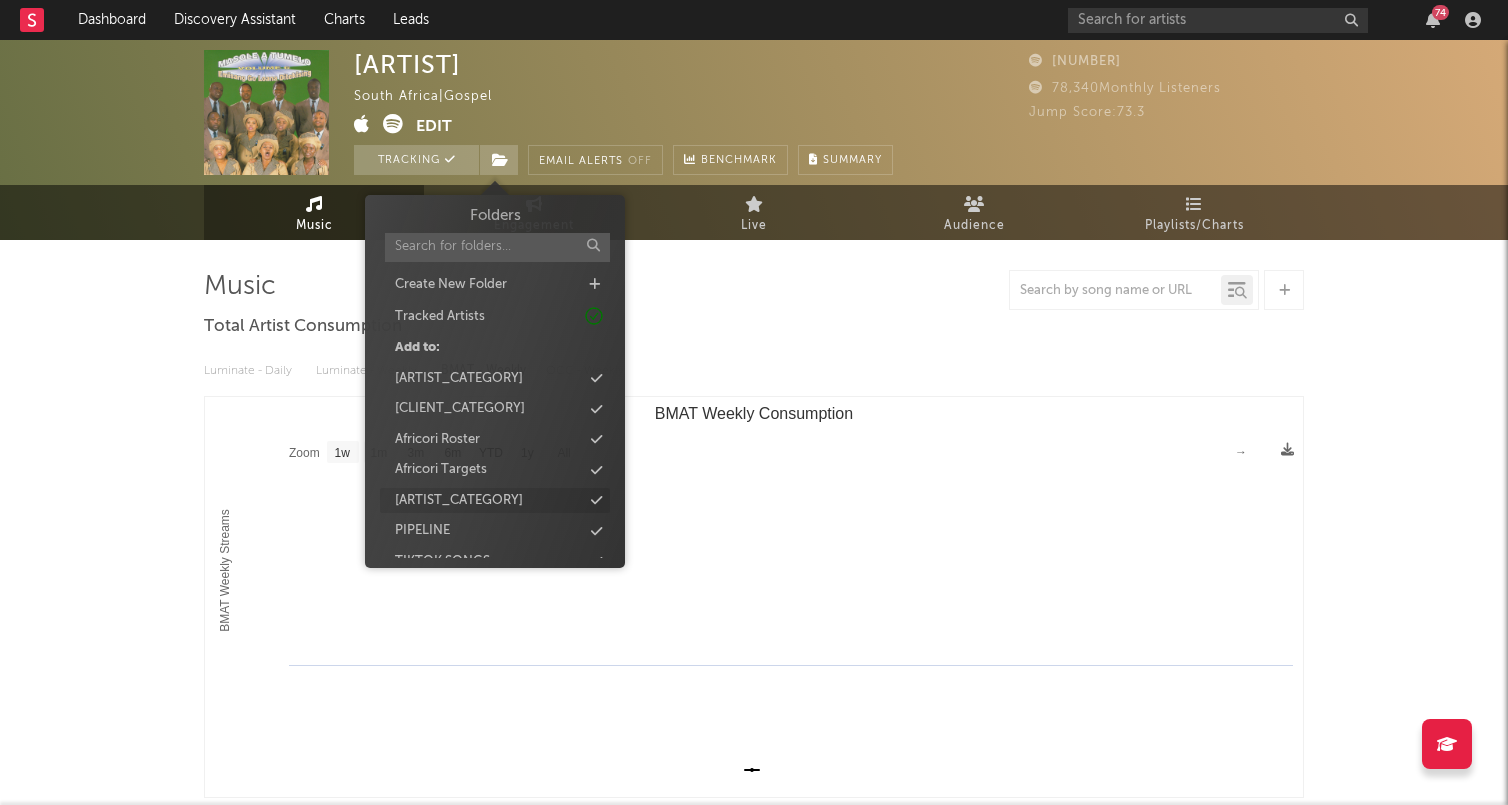 scroll, scrollTop: 22, scrollLeft: 0, axis: vertical 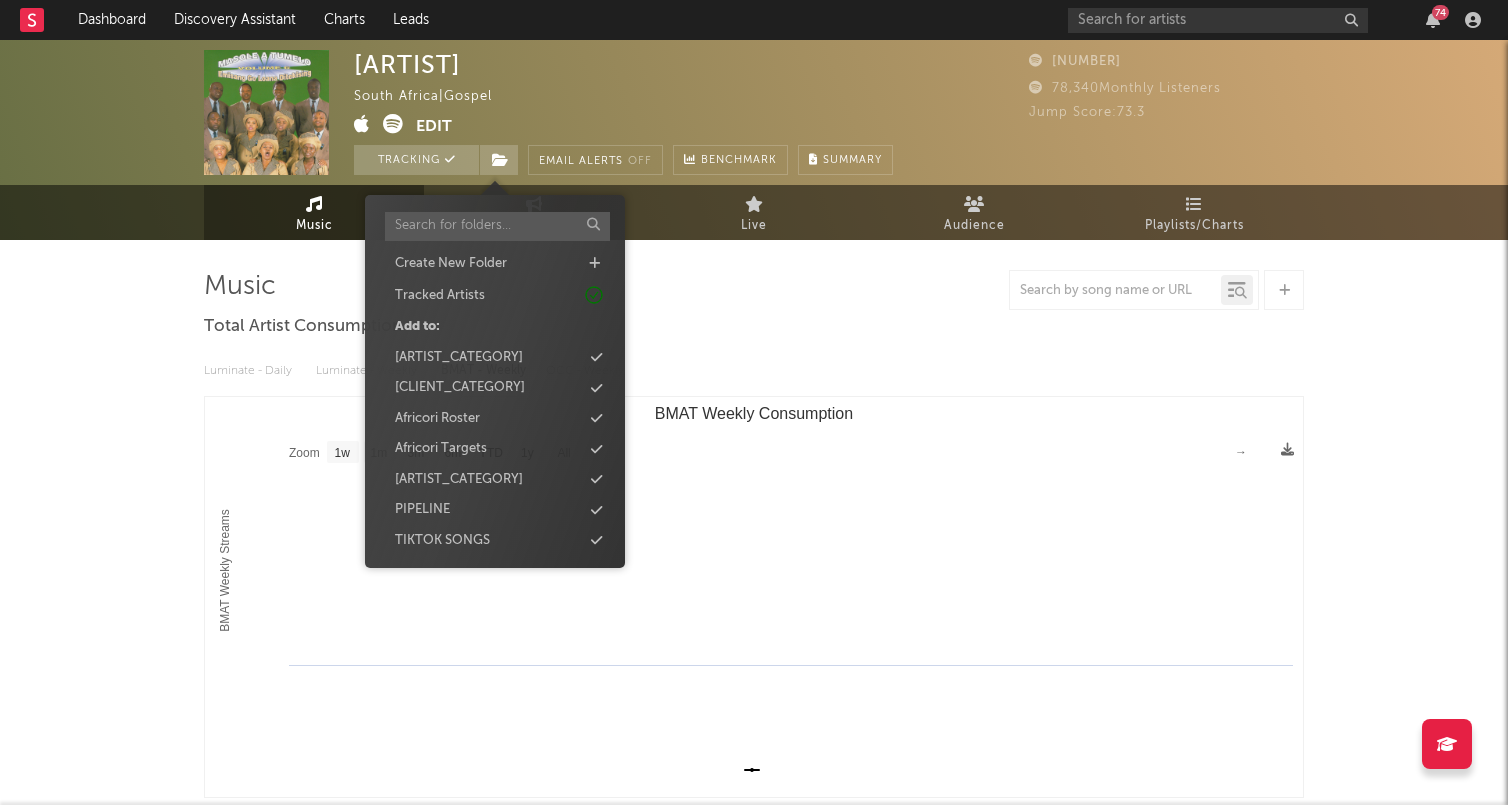 select on "1w" 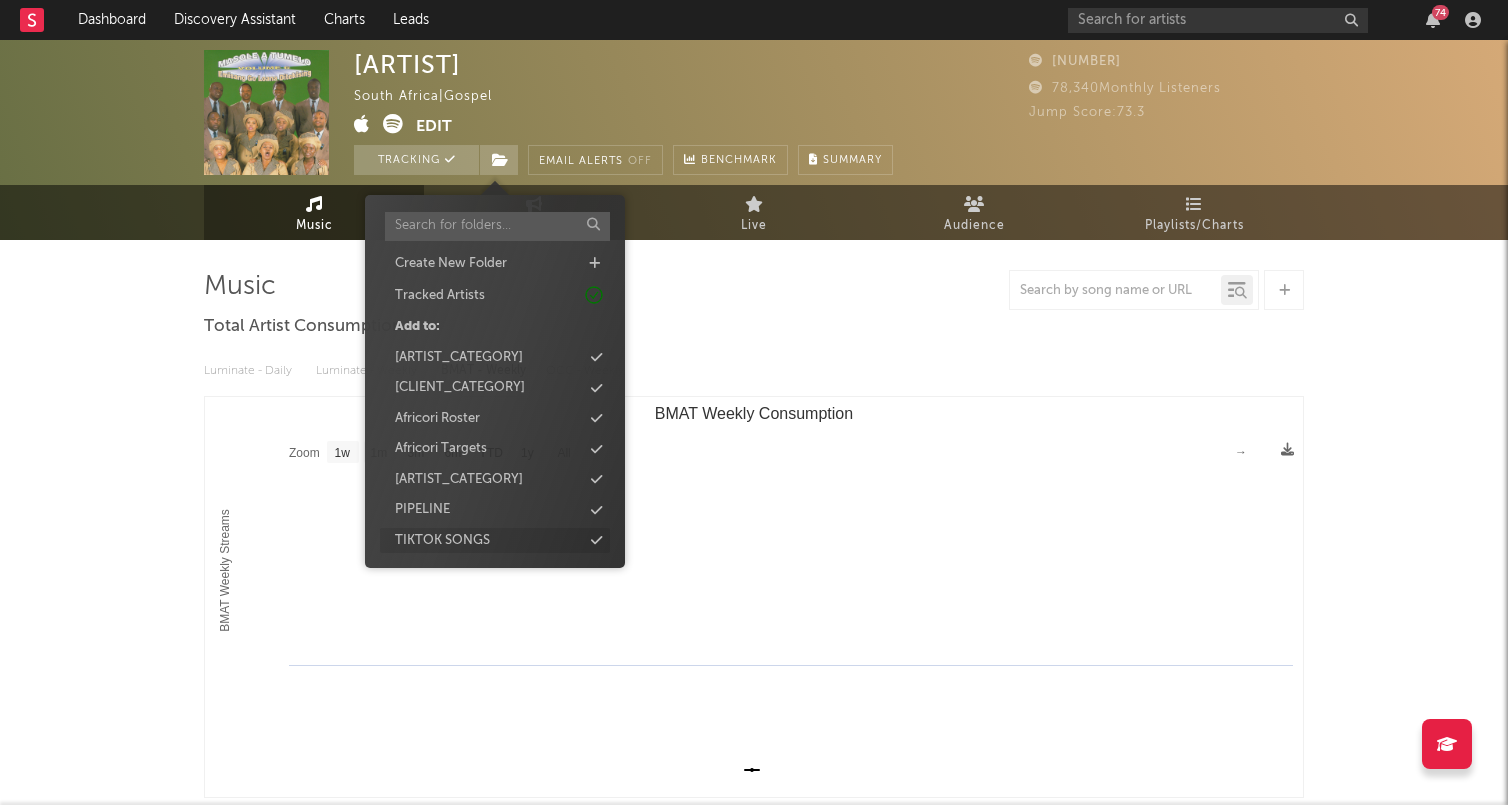 click on "TIKTOK SONGS" at bounding box center [495, 541] 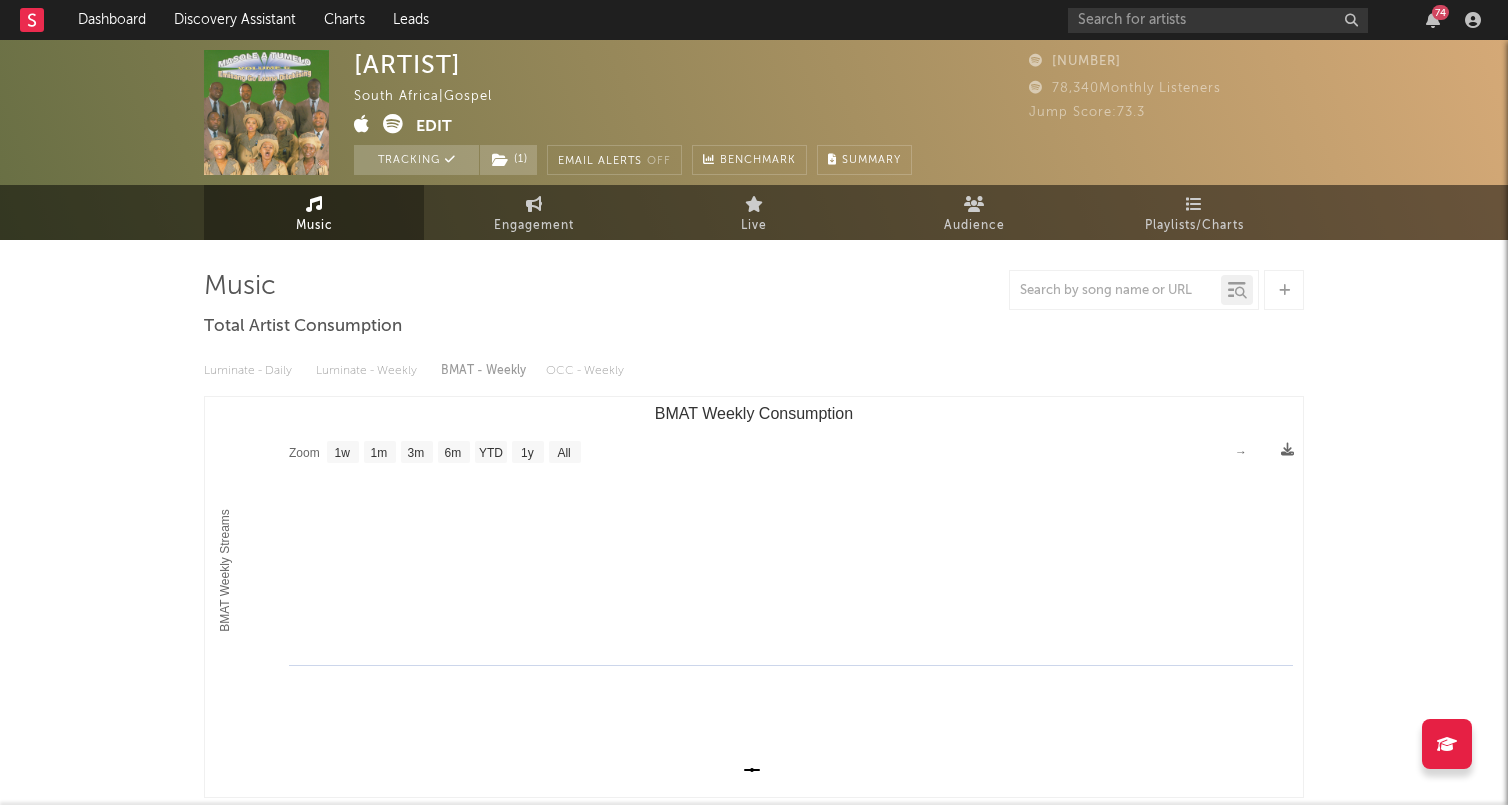 click on "Created with Highcharts 10.3.3 BMAT Weekly Streams BMAT Weekly Consumption Zoom 1w 1m 3m 6m YTD 1y All → Recent DSP Releases Export CSV Last Day Spotify Plays Copyright 7 Day Spotify Plays Last Day Spotify Plays ATD Spotify Plays Spotify Popularity Released Global ATD Audio Streams Global Rolling 7D Audio Streams Estimated % Playlist Streams Last Day Spotify Popularity Streams / 7d Growth Originals ( 64 ) Features ( 0 ) Name Copyright Label Album Names Composer Names 7 Day Spotify Plays Last Day Spotify Plays ATD Spotify Plays Spotify Popularity Total US Streams Total US SES Total UK Streams Total UK Audio Streams UK Weekly Streams UK Weekly Audio Streams Released US ATD Audio Streams US Rolling 7D Audio Streams US Rolling WoW % Chg Global ATD Audio Streams Global Rolling 7D Audio Streams Global Rolling WoW % Chg Estimated % Playlist Streams Last Day US Streaming Trend (Last 60D) 1" at bounding box center [754, 1101] 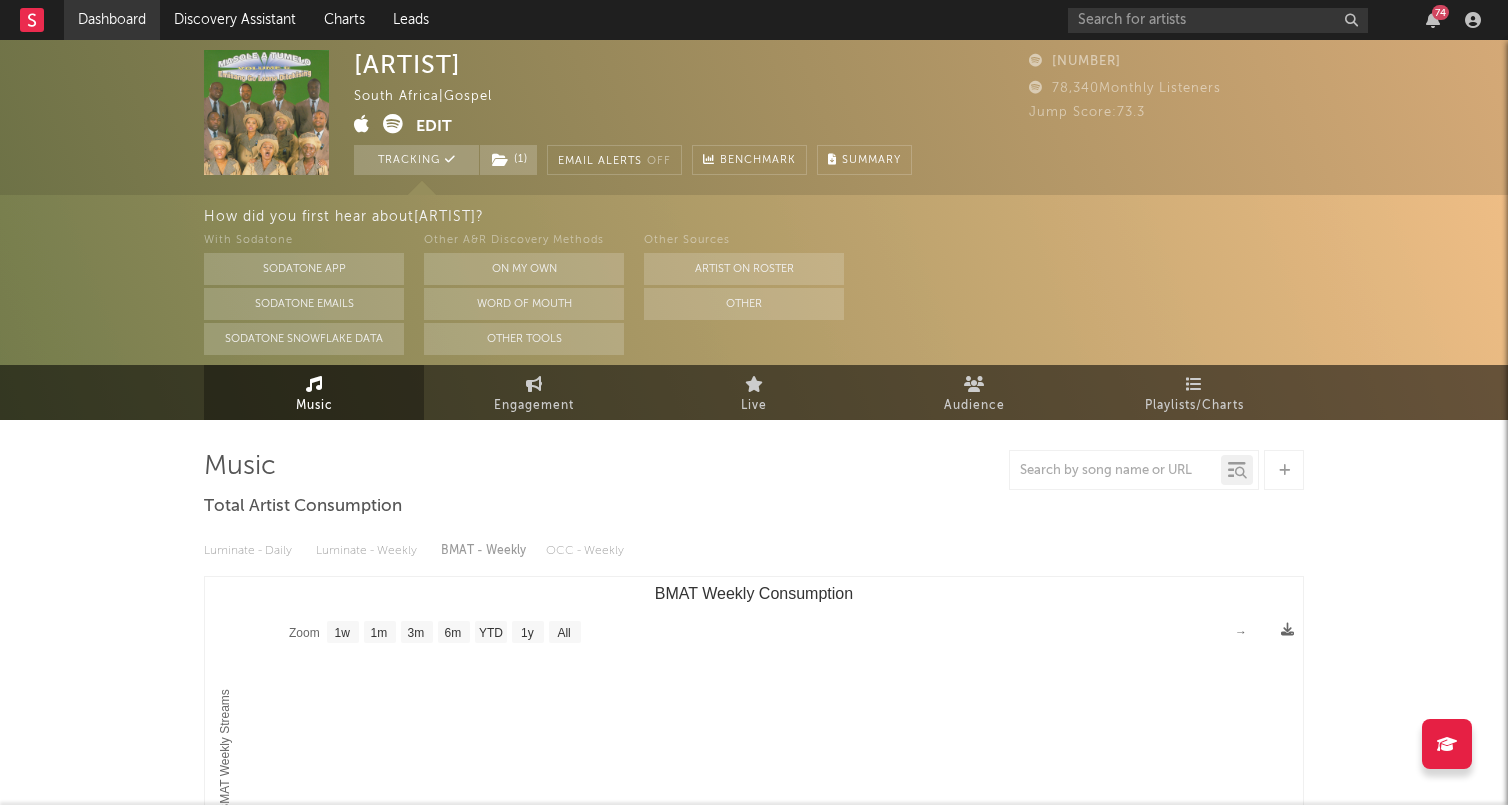 click on "Dashboard" at bounding box center (112, 20) 